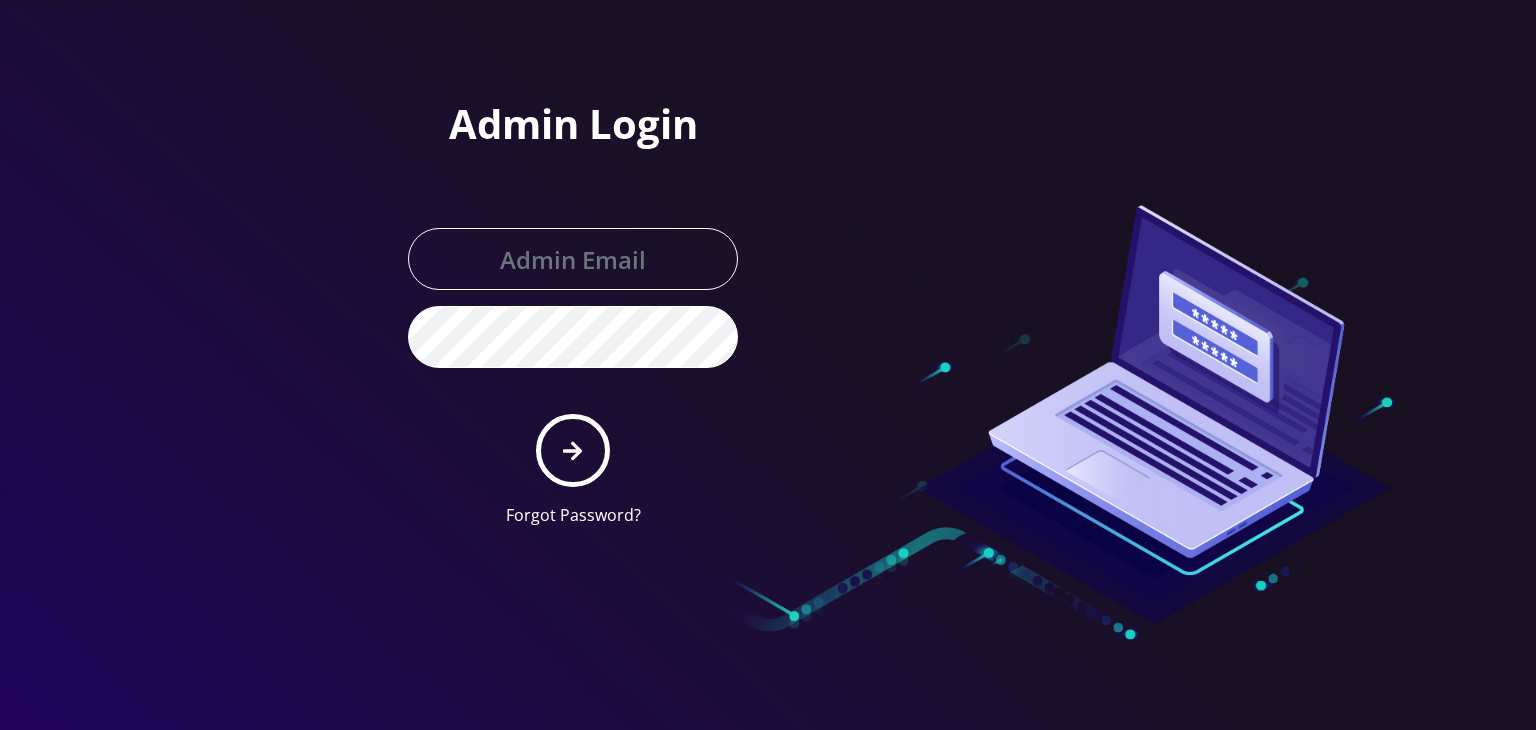 scroll, scrollTop: 0, scrollLeft: 0, axis: both 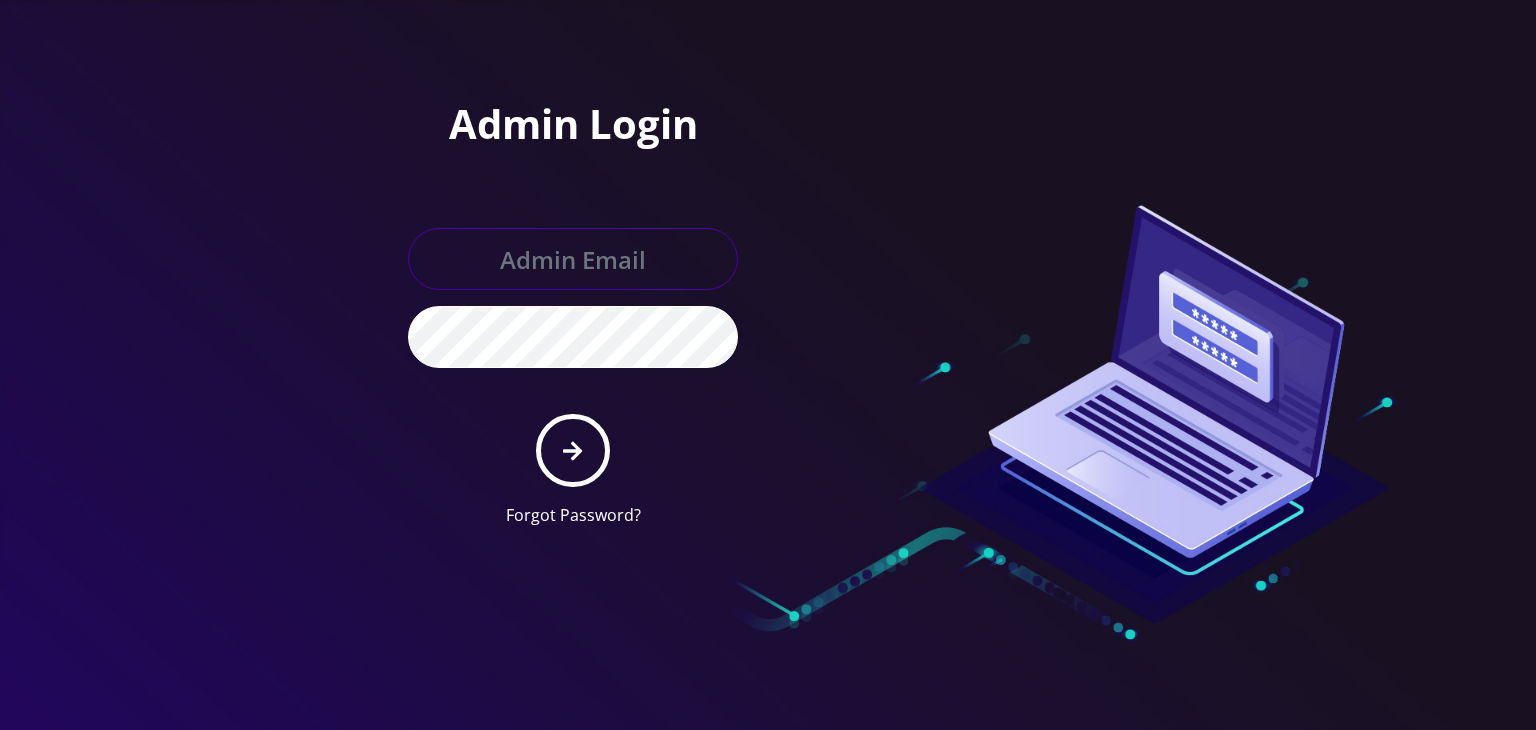 type on "[PERSON_NAME][EMAIL_ADDRESS][DOMAIN_NAME]" 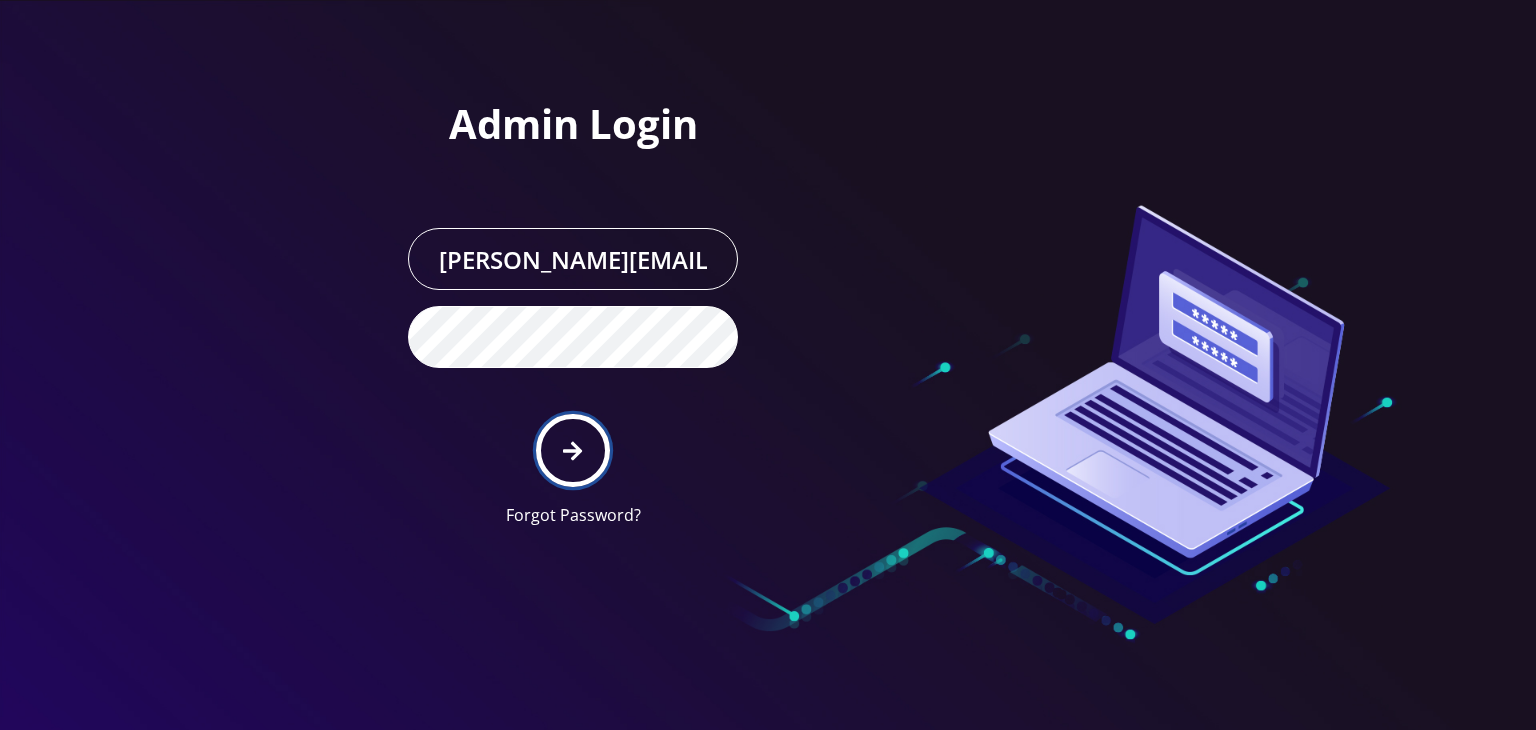 click at bounding box center (572, 450) 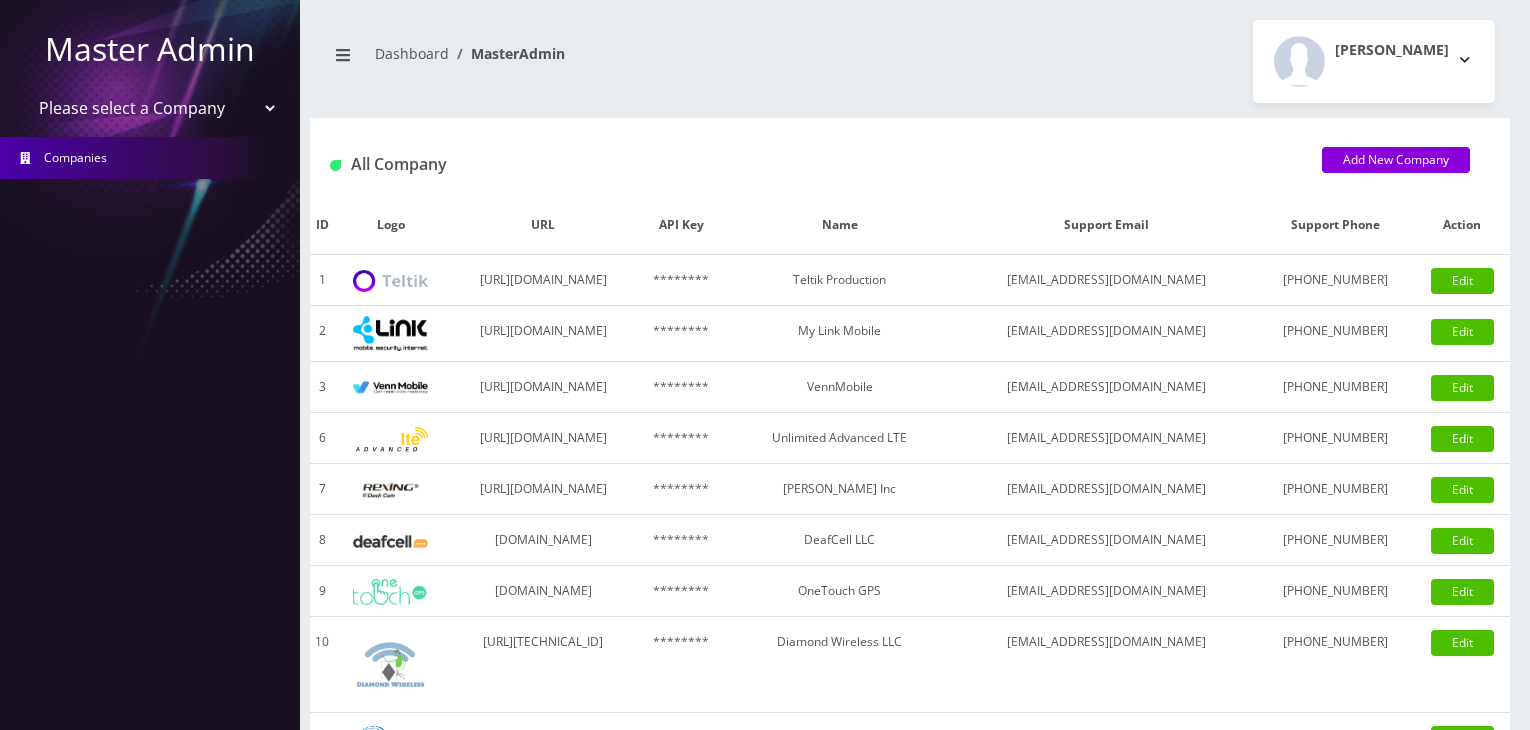 scroll, scrollTop: 0, scrollLeft: 0, axis: both 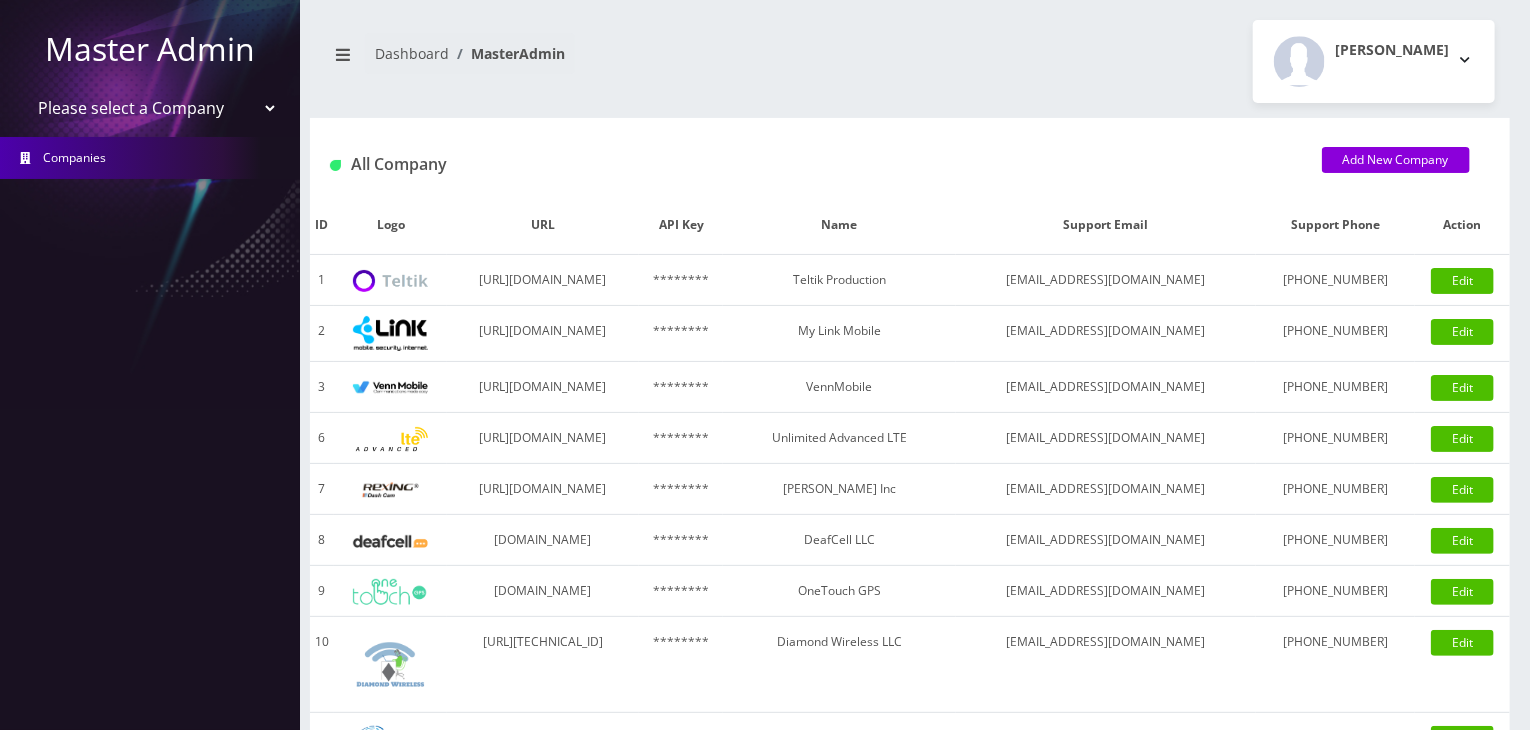 click on "Please select a Company
Teltik Production
My Link Mobile
VennMobile
Unlimited Advanced LTE
[PERSON_NAME] Inc
DeafCell LLC
OneTouch GPS
Diamond Wireless LLC
All Choice Connect
Amcest Corp
IoT
Shluchim Assist
ConnectED Mobile
Innovative Communications
Home Away Secure SIM Call" at bounding box center (150, 108) 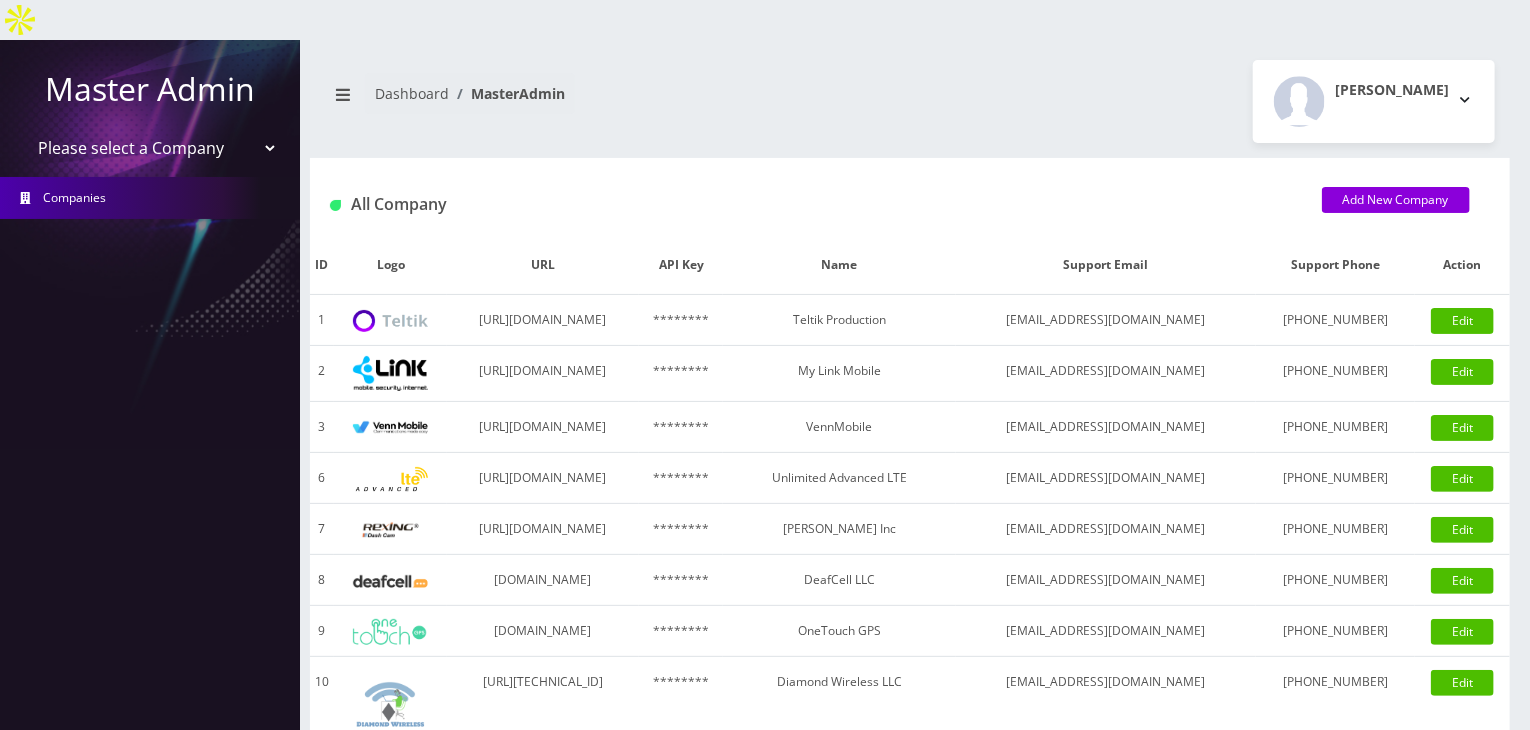 select on "13" 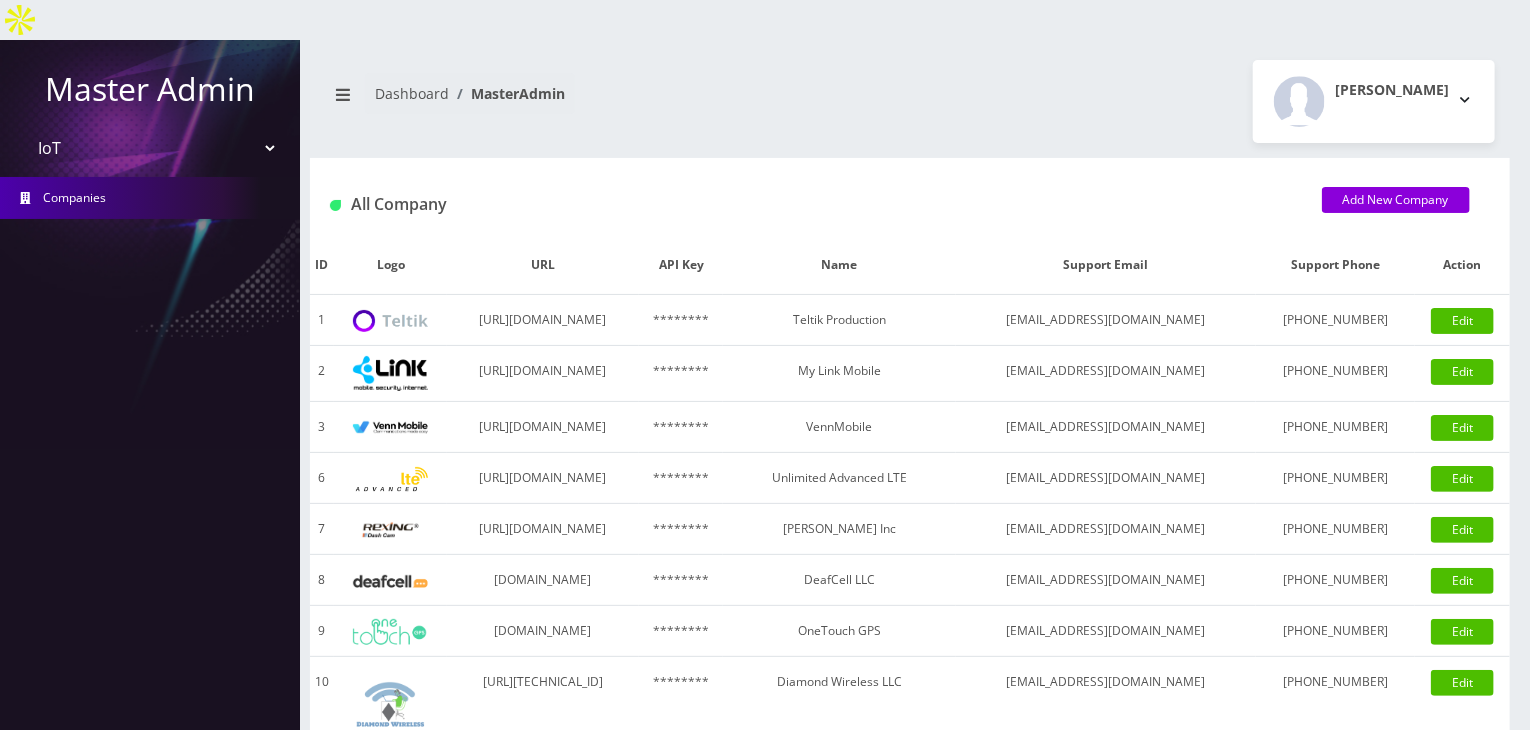 click on "Please select a Company
Teltik Production
My Link Mobile
VennMobile
Unlimited Advanced LTE
[PERSON_NAME] Inc
DeafCell LLC
OneTouch GPS
Diamond Wireless LLC
All Choice Connect
Amcest Corp
IoT
Shluchim Assist
ConnectED Mobile
Innovative Communications
Home Away Secure SIM Call" at bounding box center [150, 148] 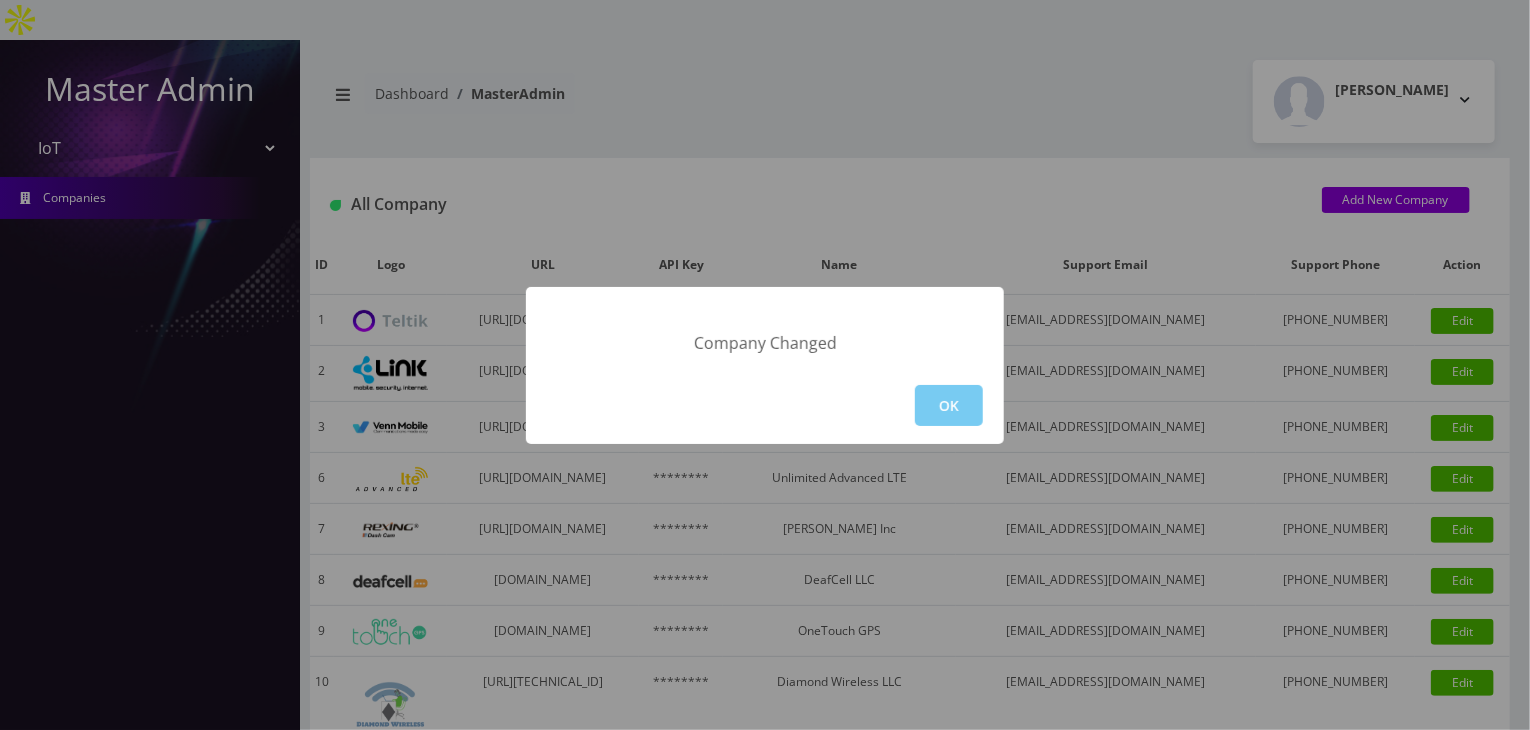 click on "OK" at bounding box center (949, 405) 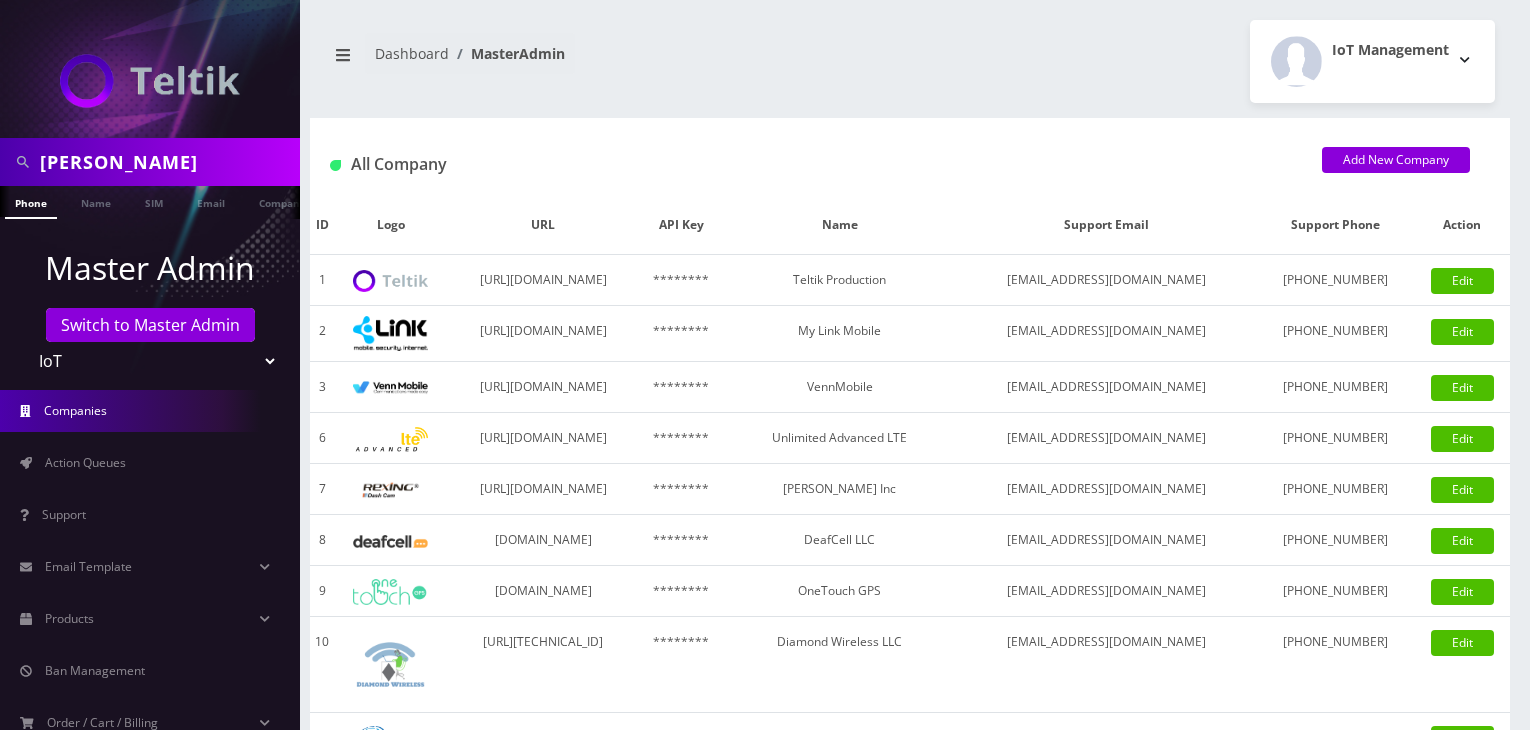 scroll, scrollTop: 0, scrollLeft: 0, axis: both 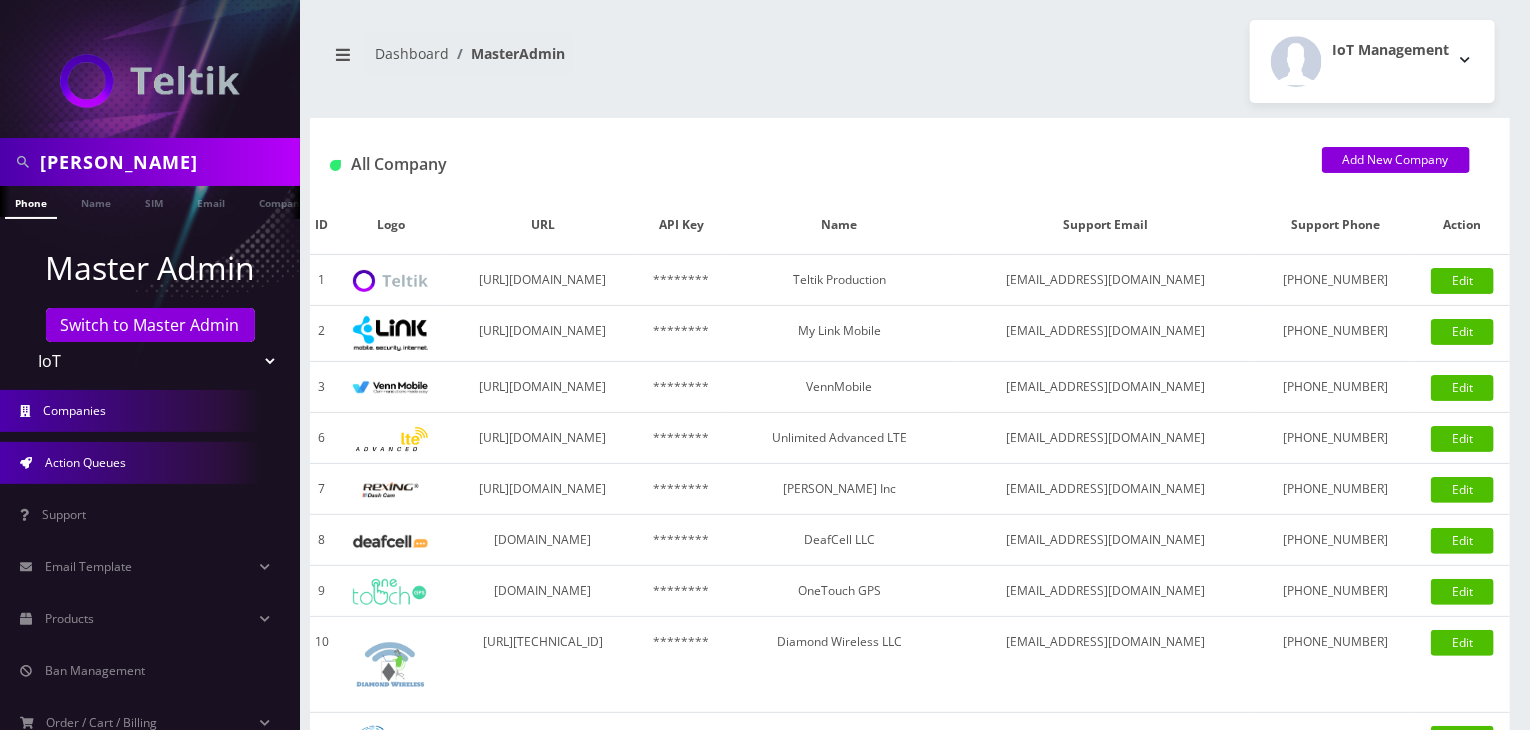 click on "Action Queues" at bounding box center [150, 463] 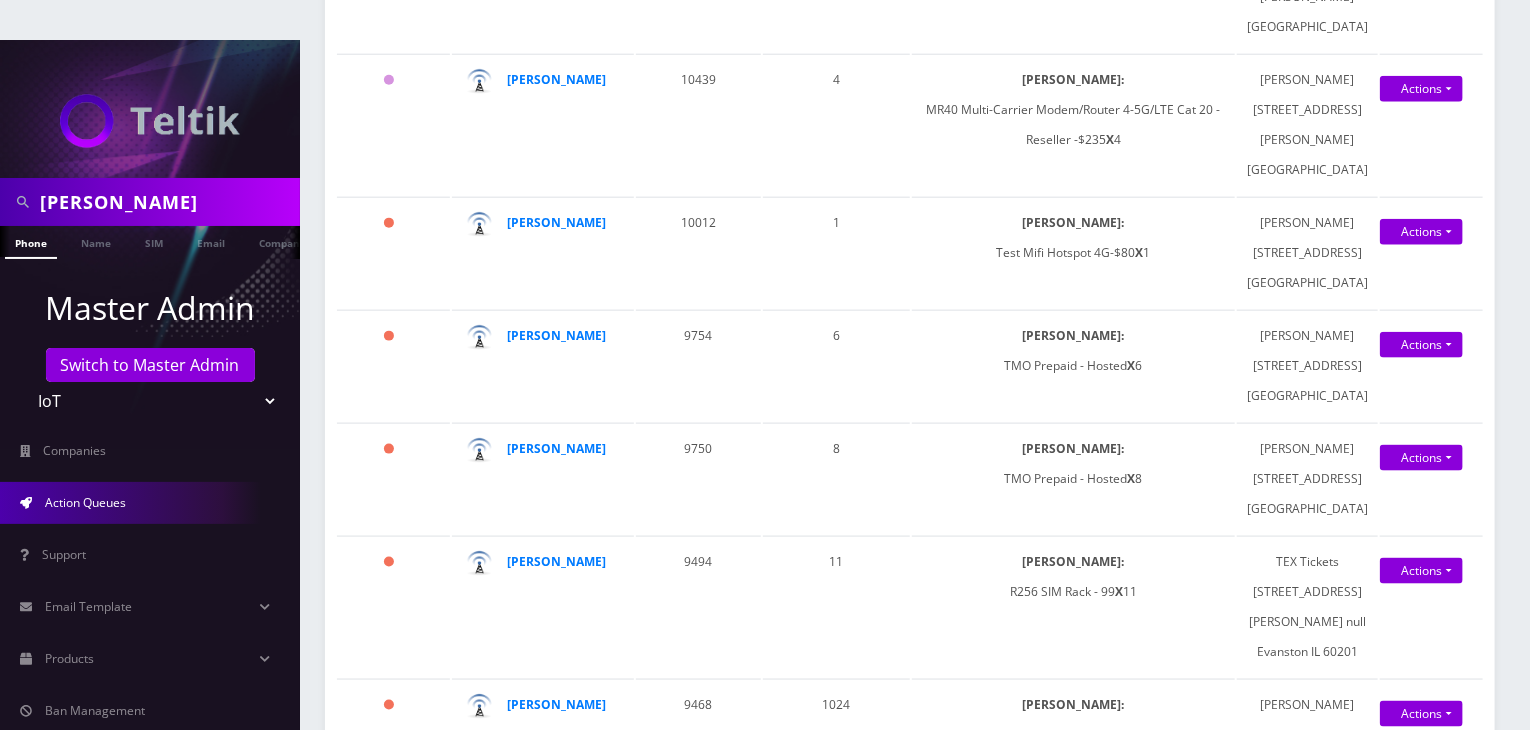 scroll, scrollTop: 1100, scrollLeft: 0, axis: vertical 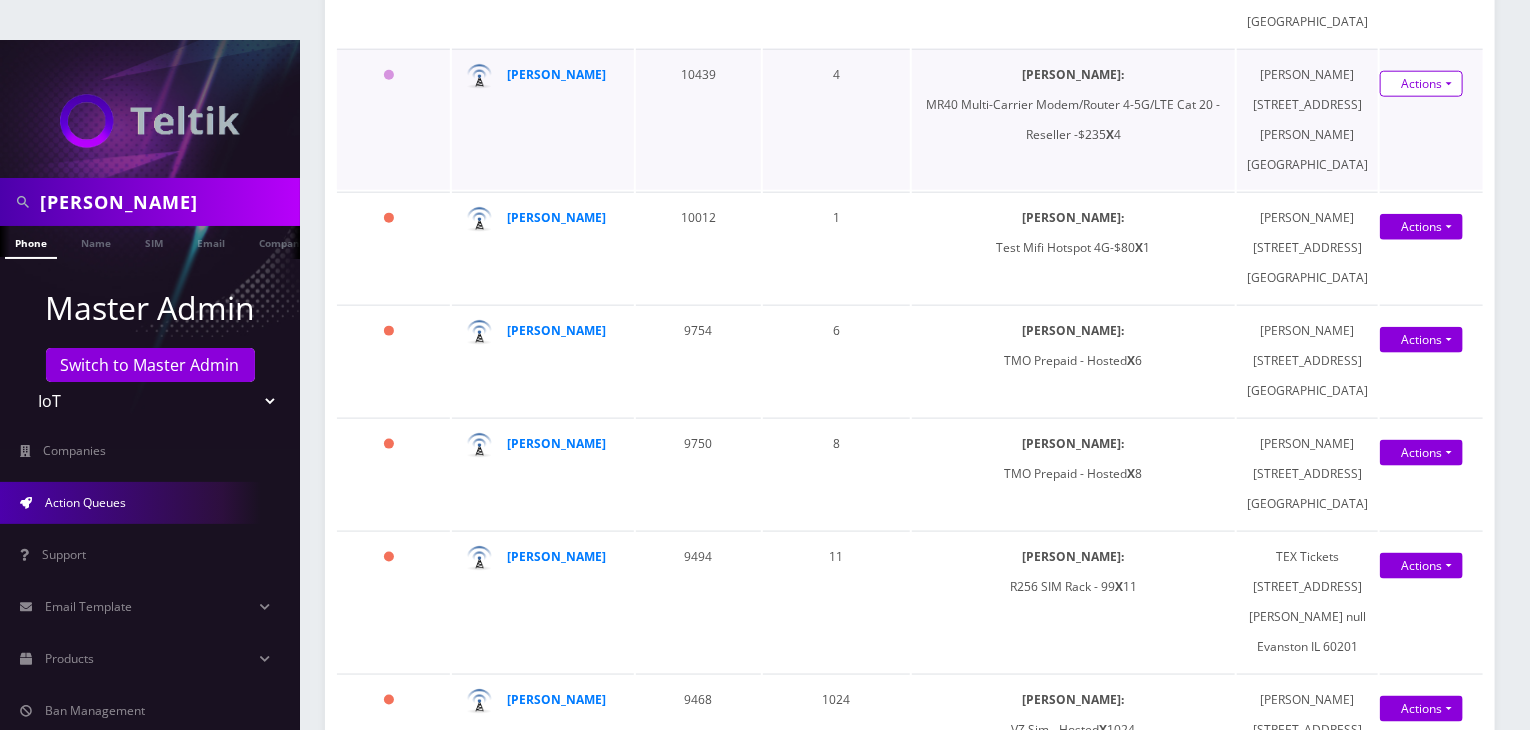 click on "Actions" at bounding box center (1421, -428) 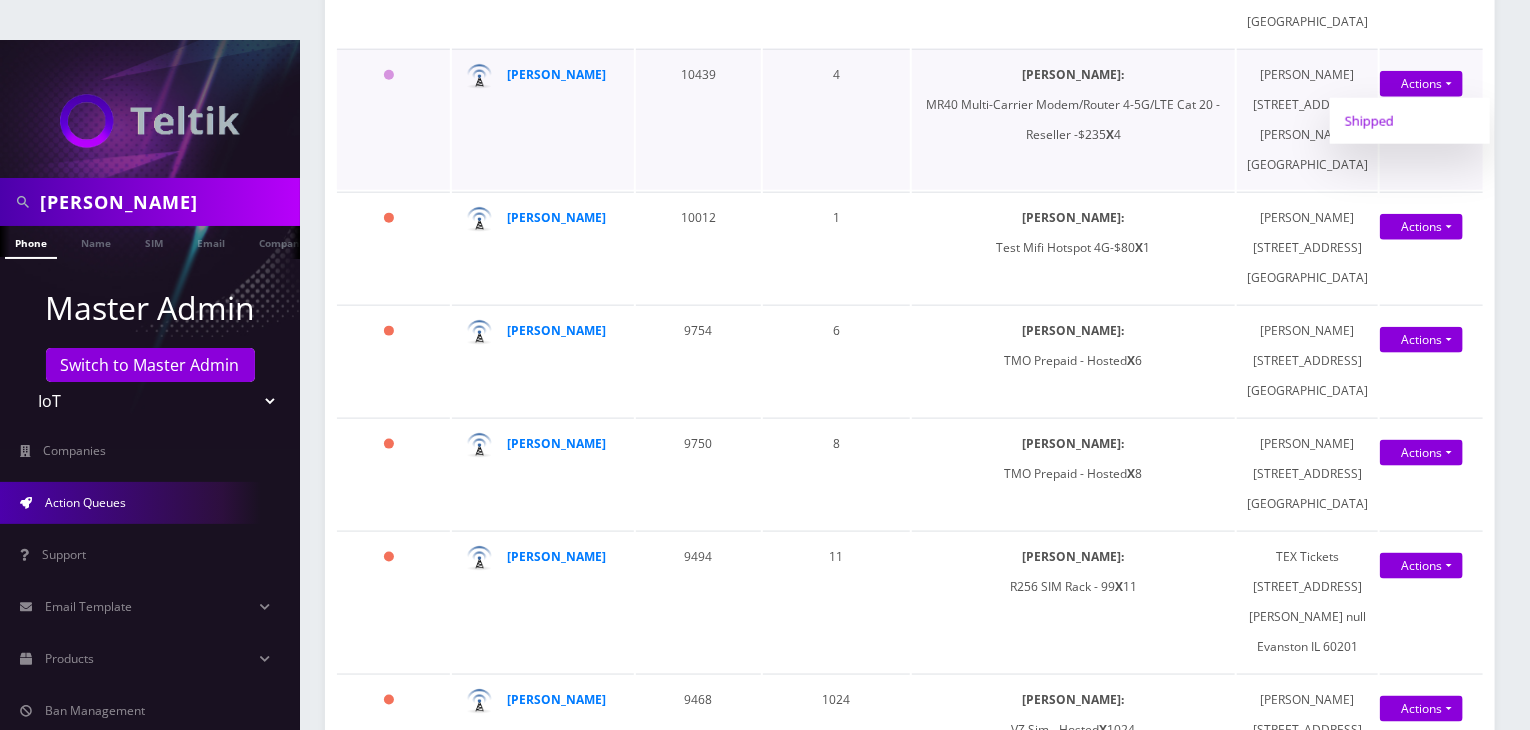 click on "Shipped" at bounding box center (1410, 121) 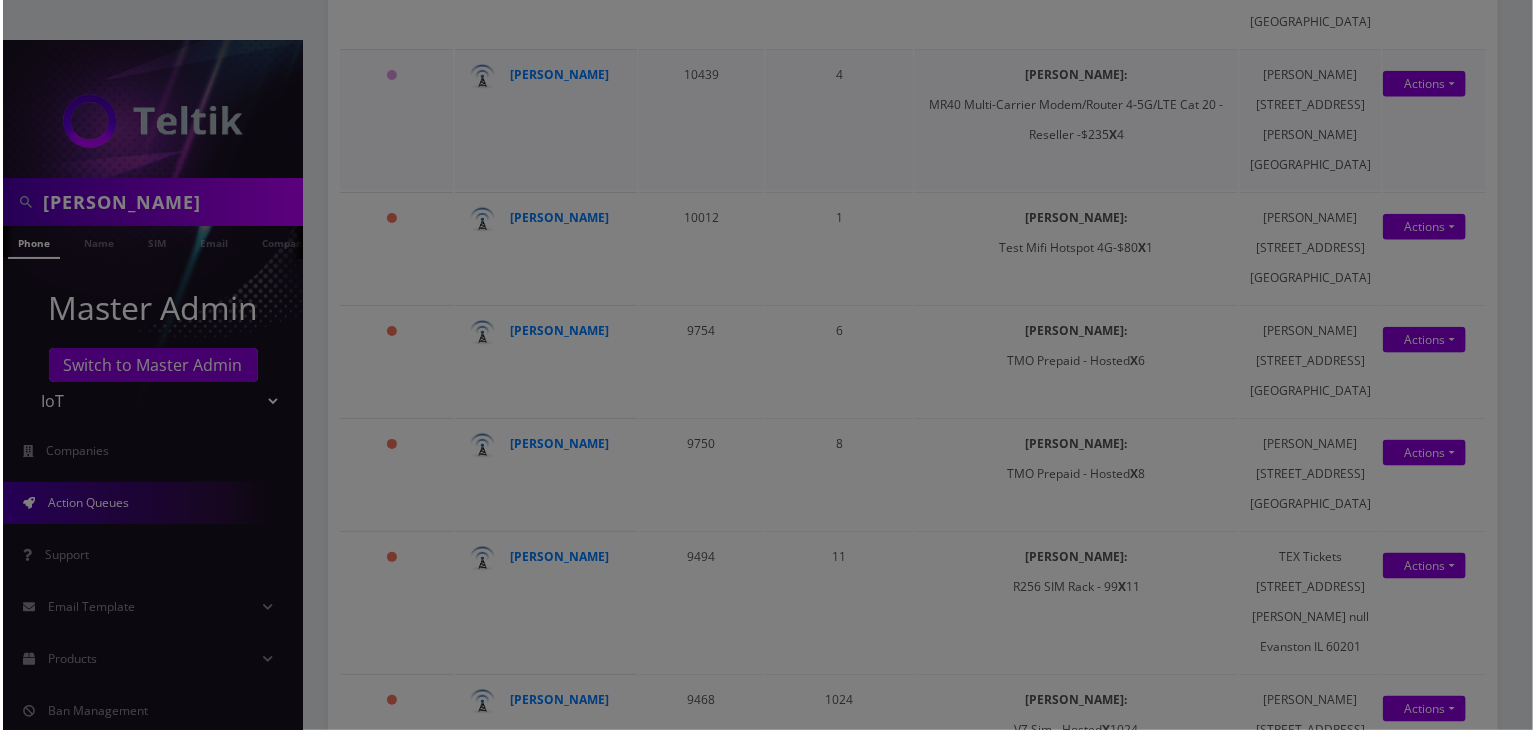 scroll, scrollTop: 1070, scrollLeft: 0, axis: vertical 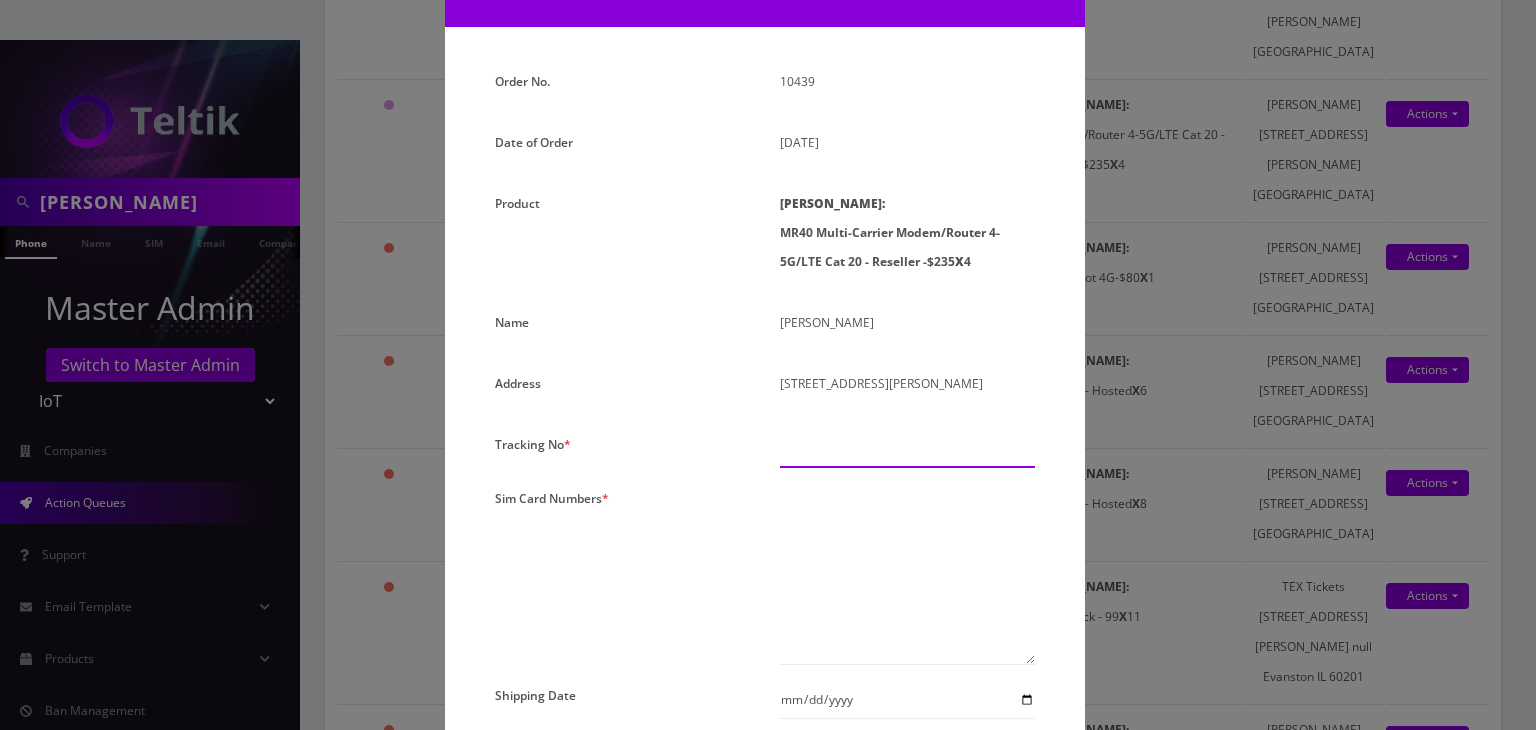 click at bounding box center (907, 449) 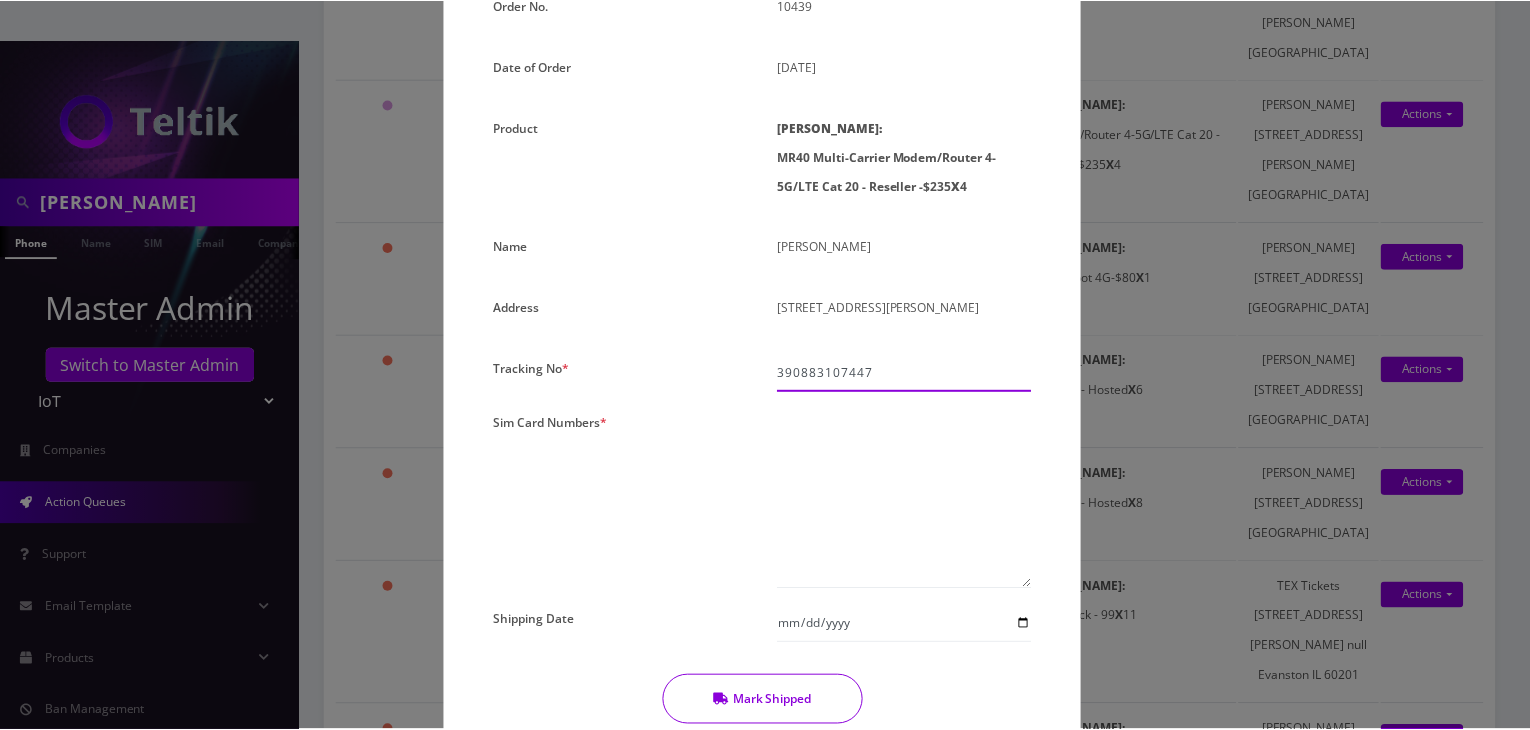 scroll, scrollTop: 300, scrollLeft: 0, axis: vertical 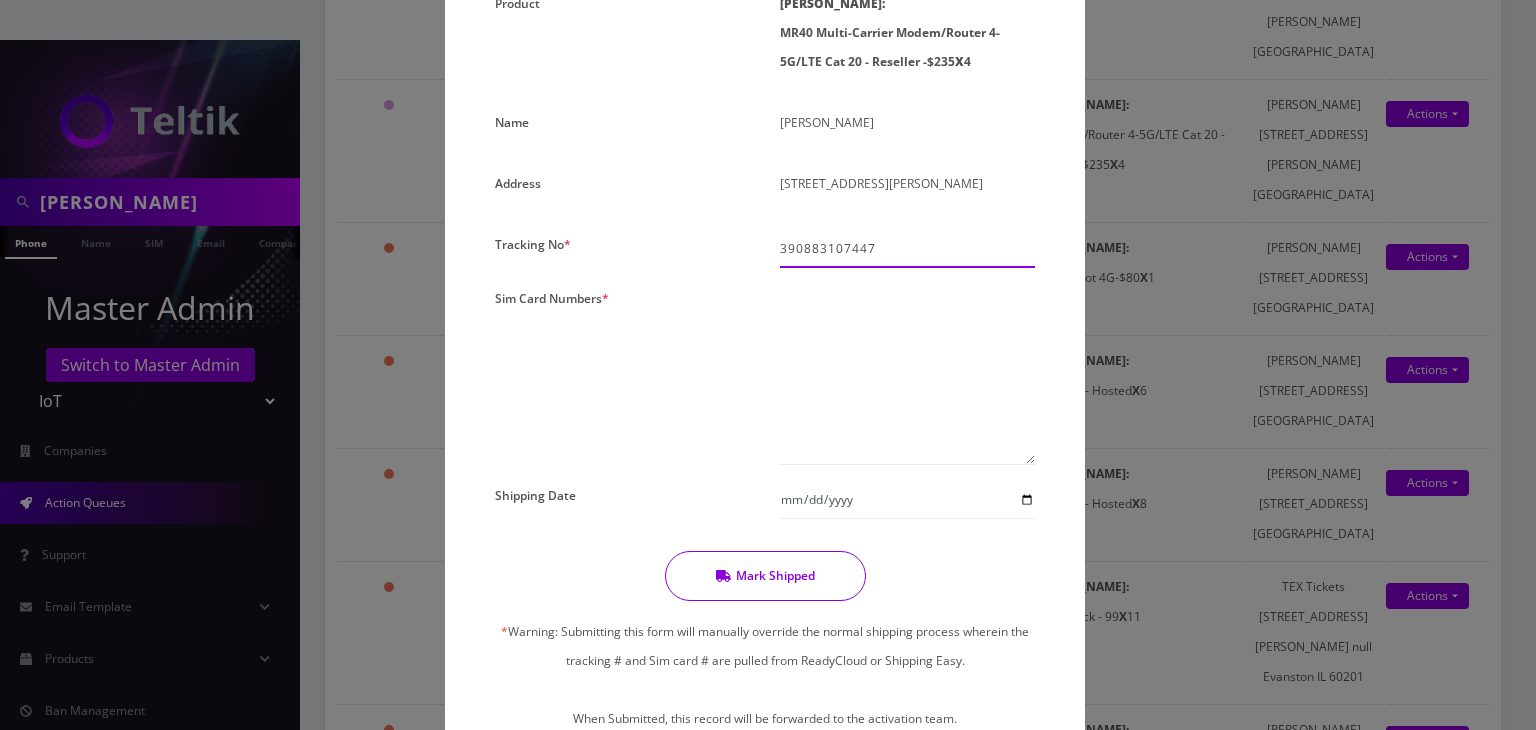 type on "390883107447" 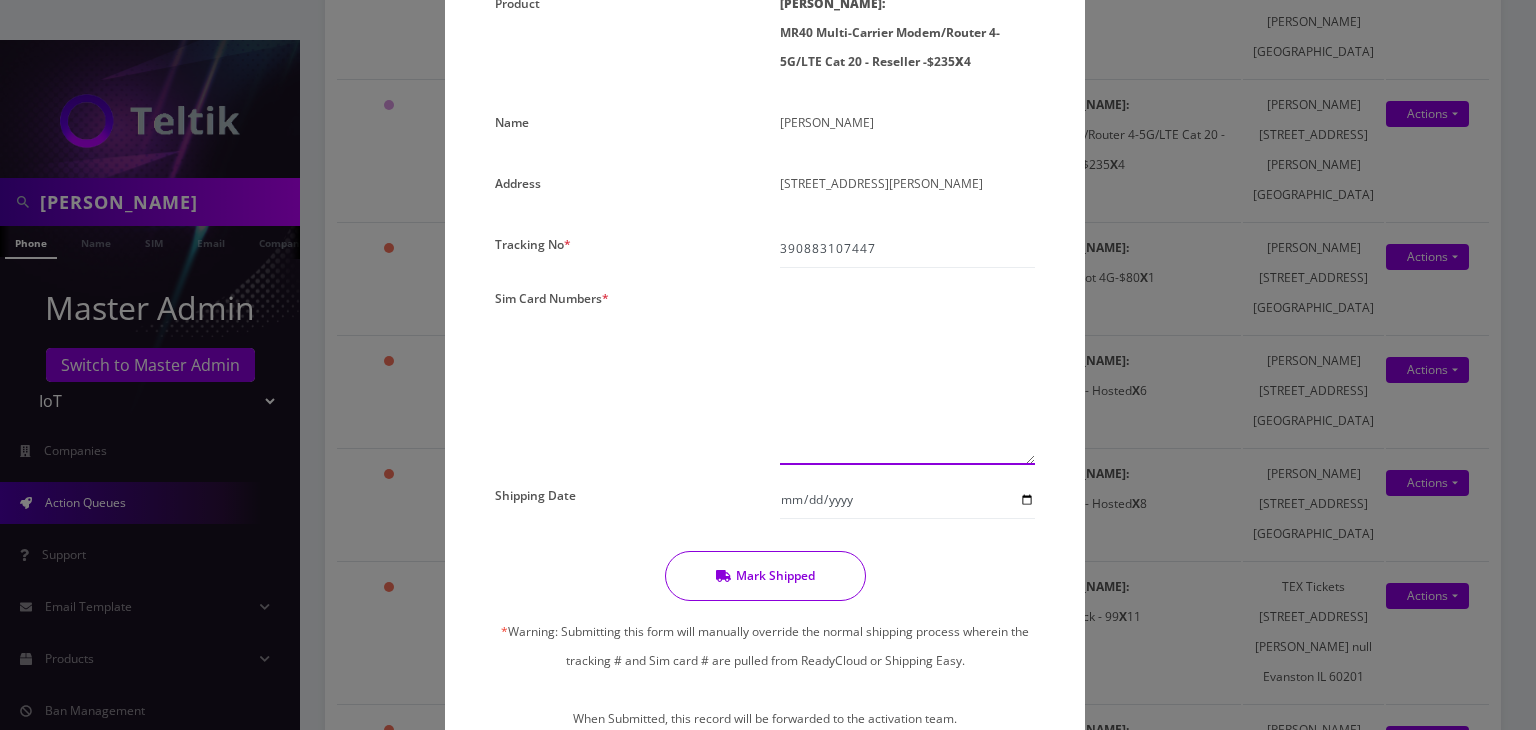 click at bounding box center [907, 374] 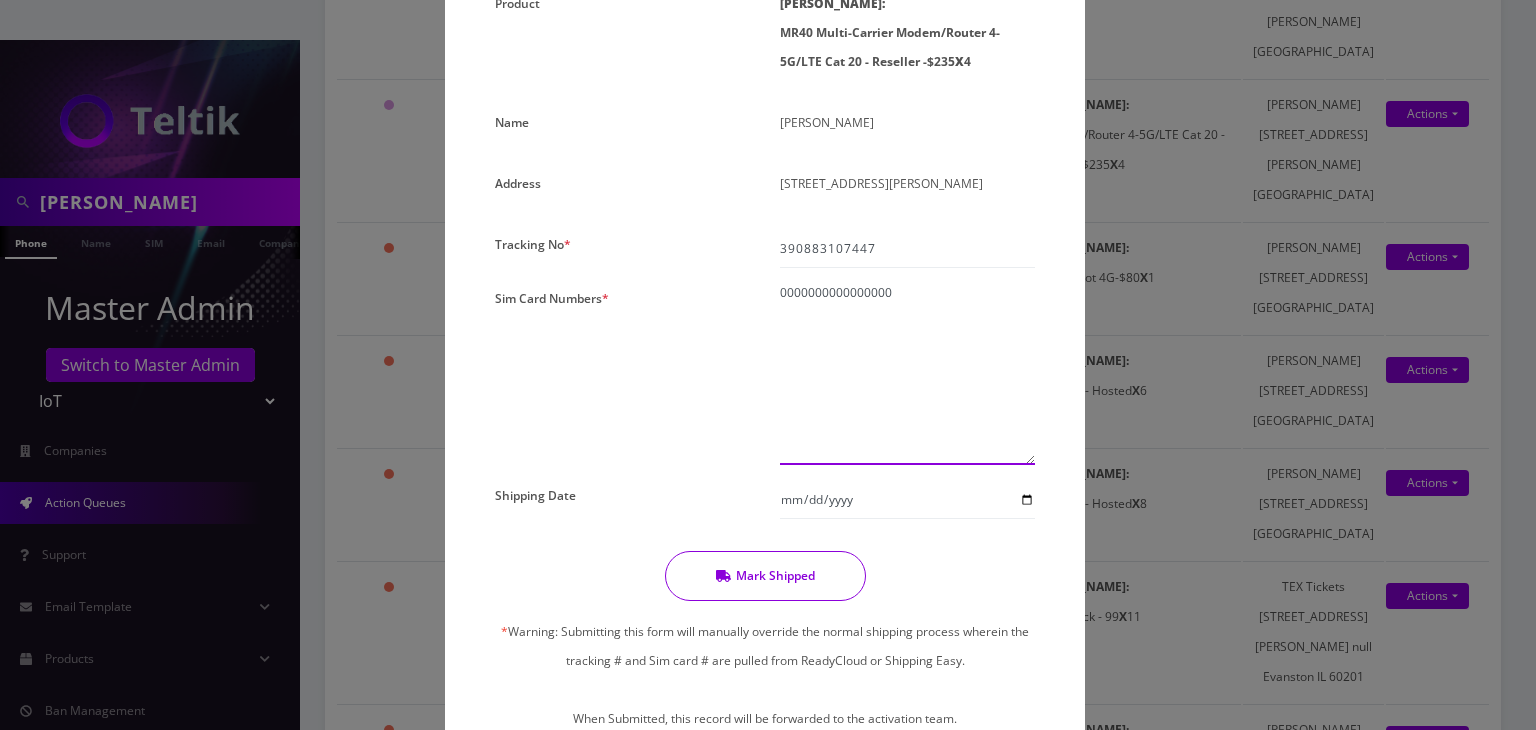 paste on "0000000000000000" 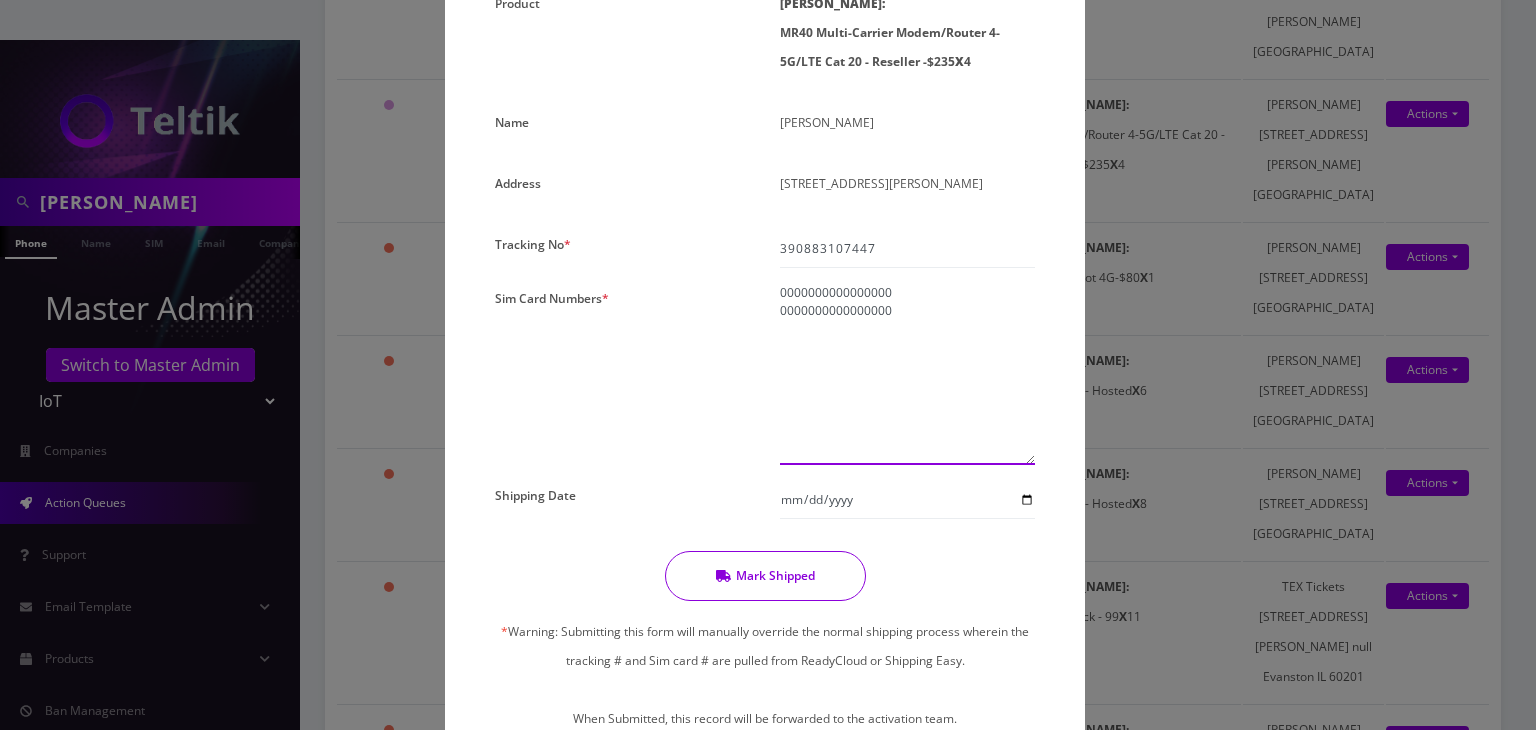 paste on "0000000000000000" 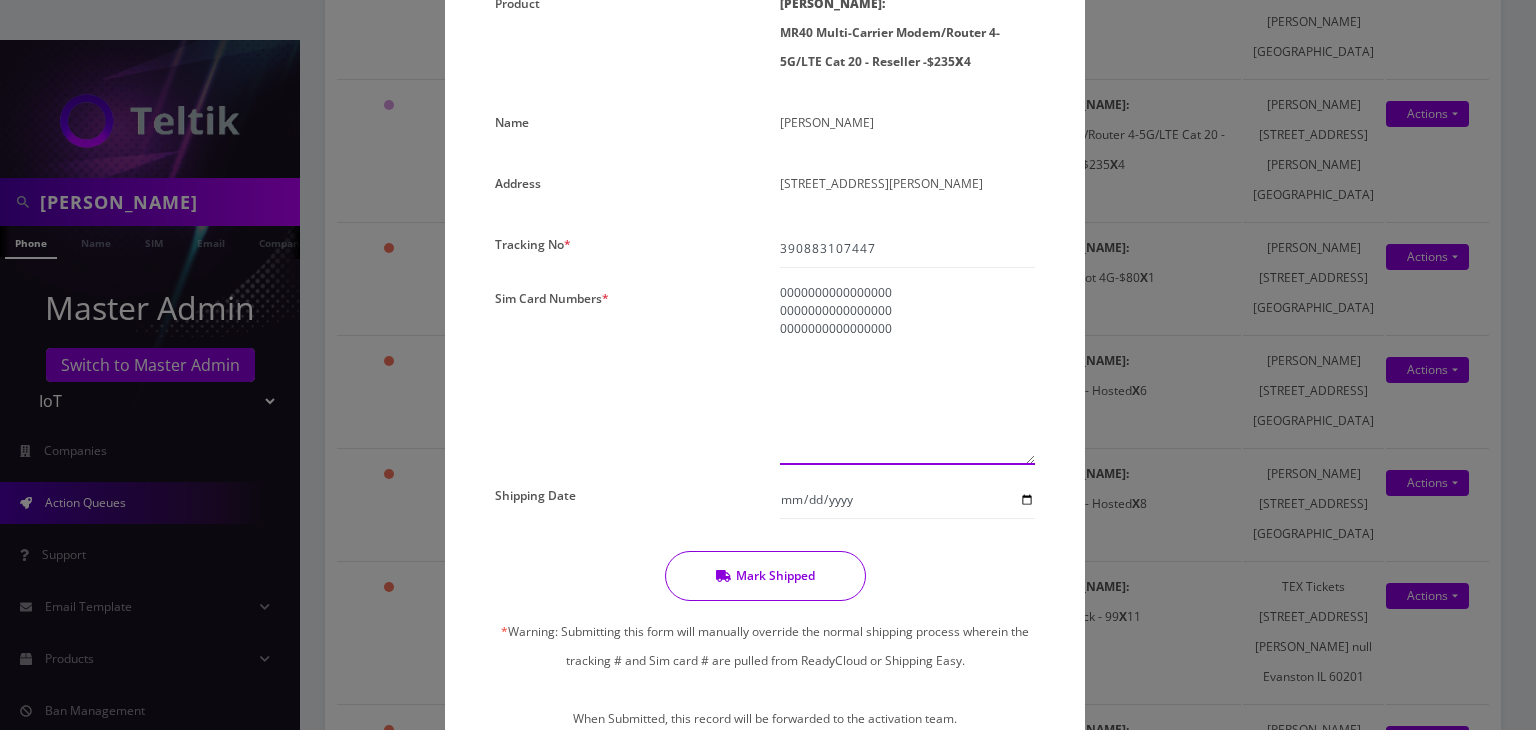 paste on "0000000000000000" 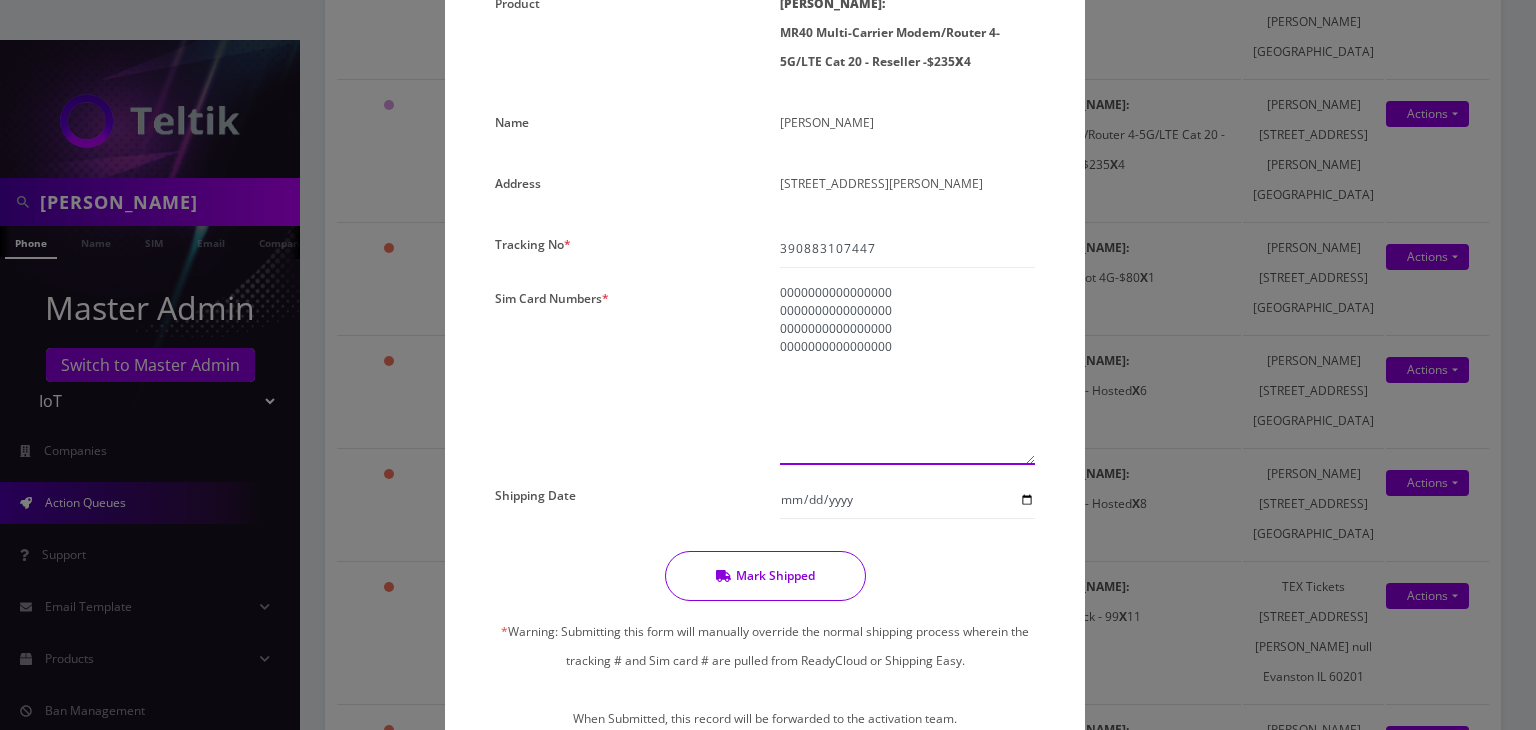 click on "0000000000000000
0000000000000000
0000000000000000
0000000000000000" at bounding box center (907, 374) 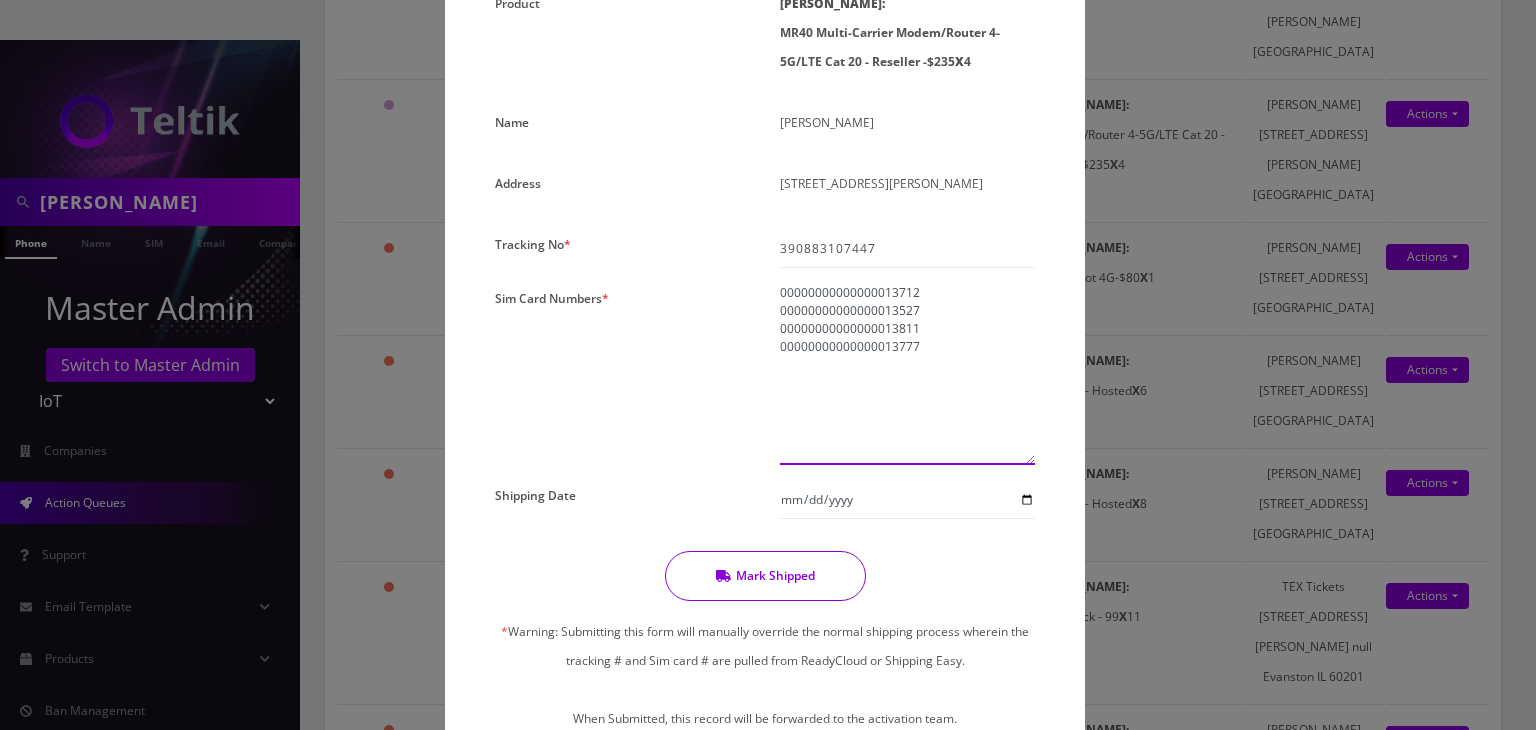 type on "00000000000000013712
00000000000000013527
00000000000000013811
00000000000000013777" 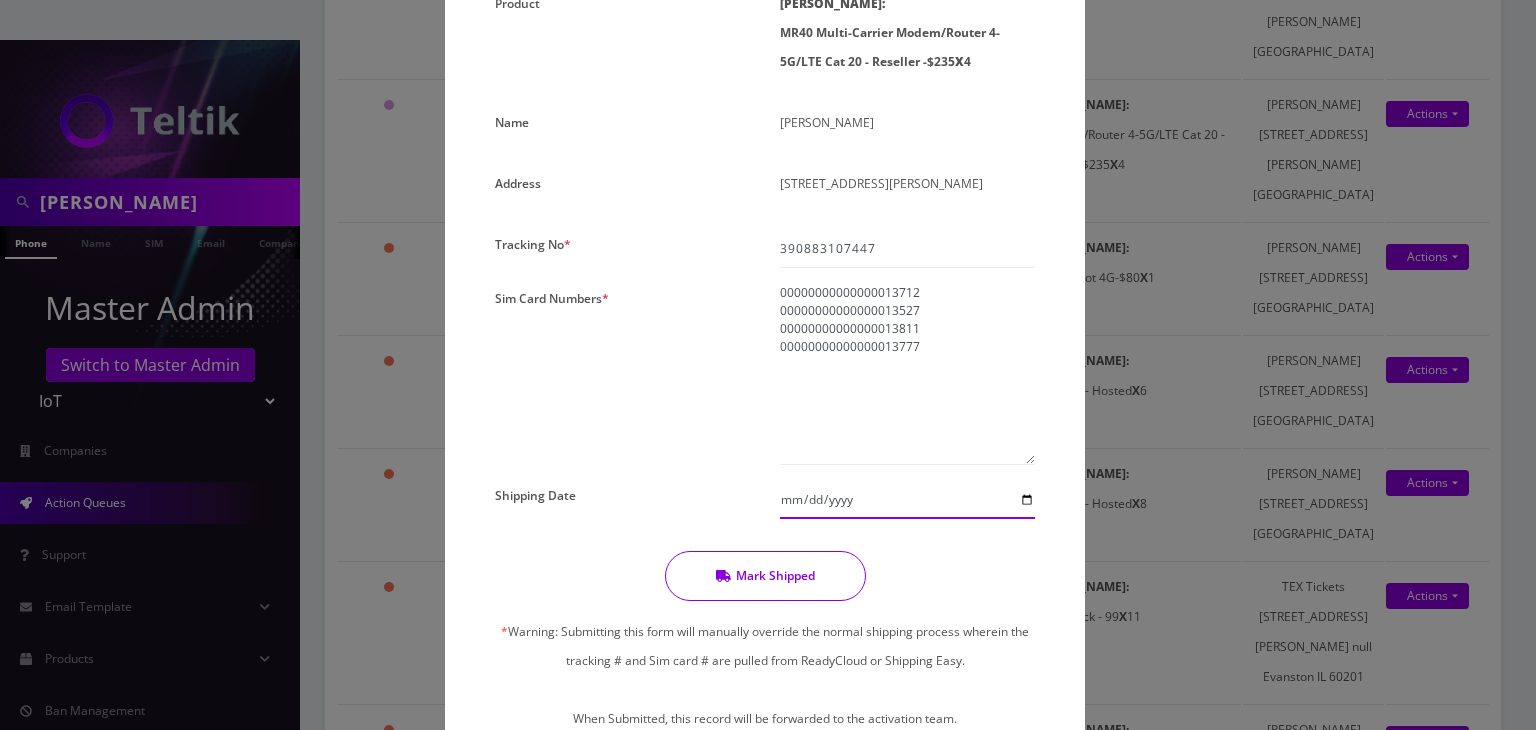click on "Shipping Date" at bounding box center (907, 500) 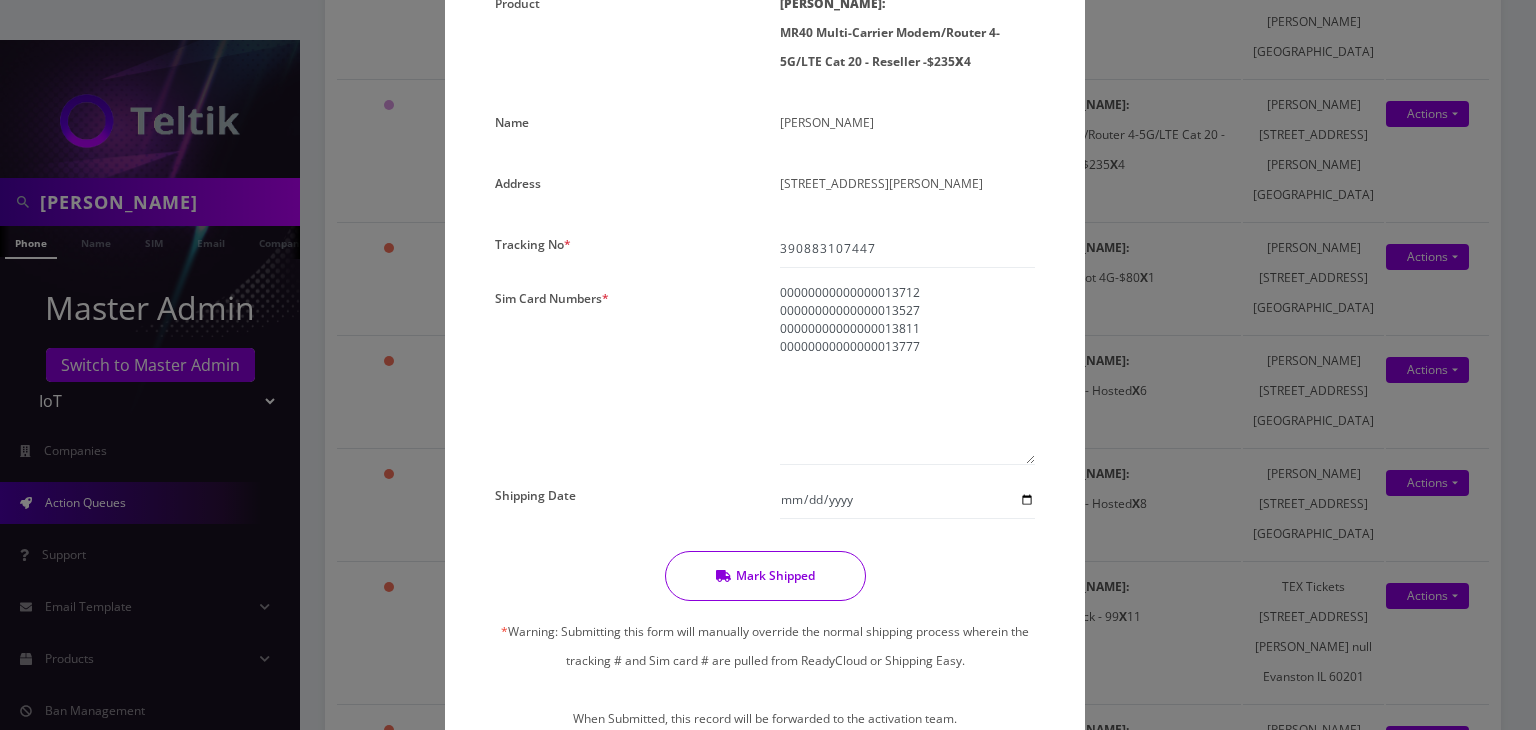 click on "Mark Shipped" at bounding box center (765, 576) 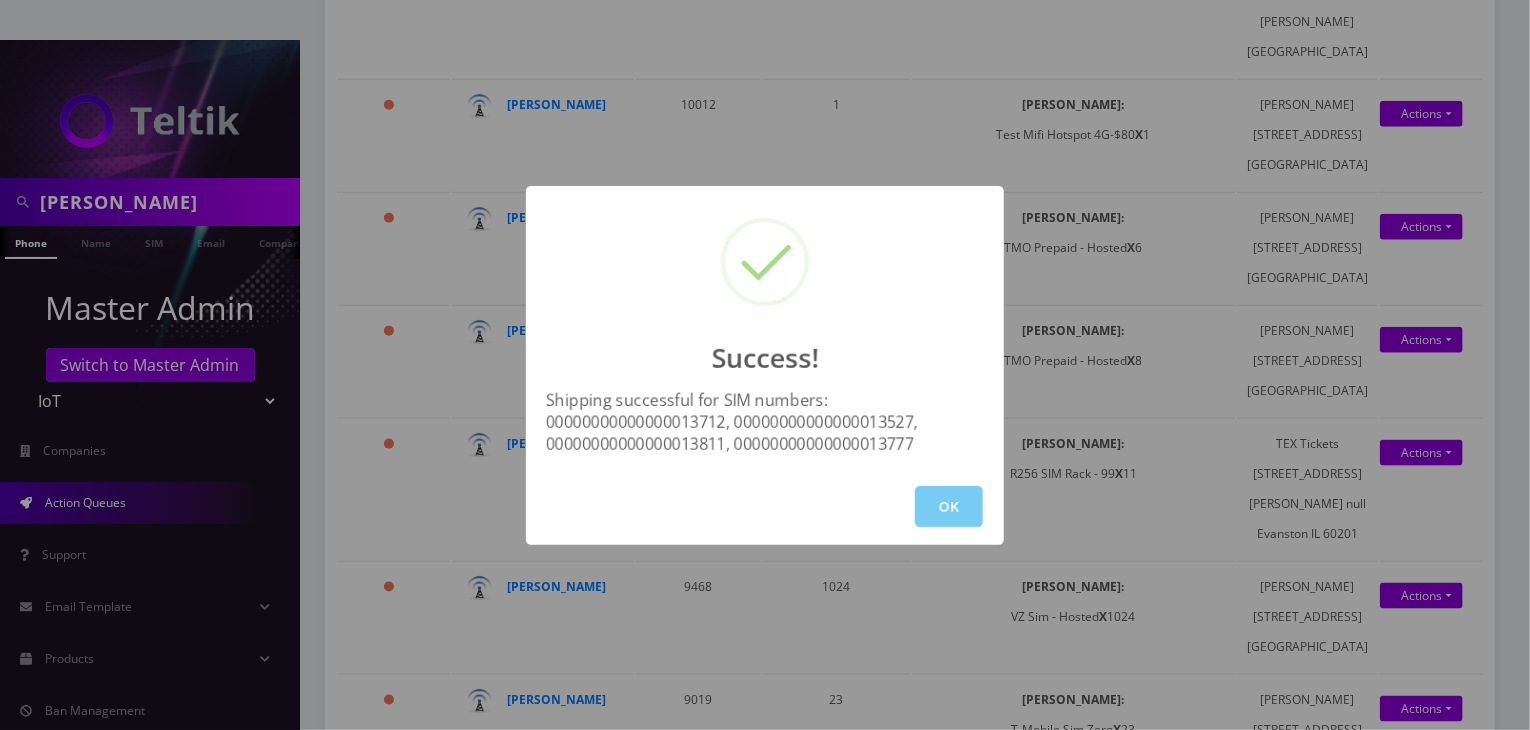click on "OK" at bounding box center [949, 506] 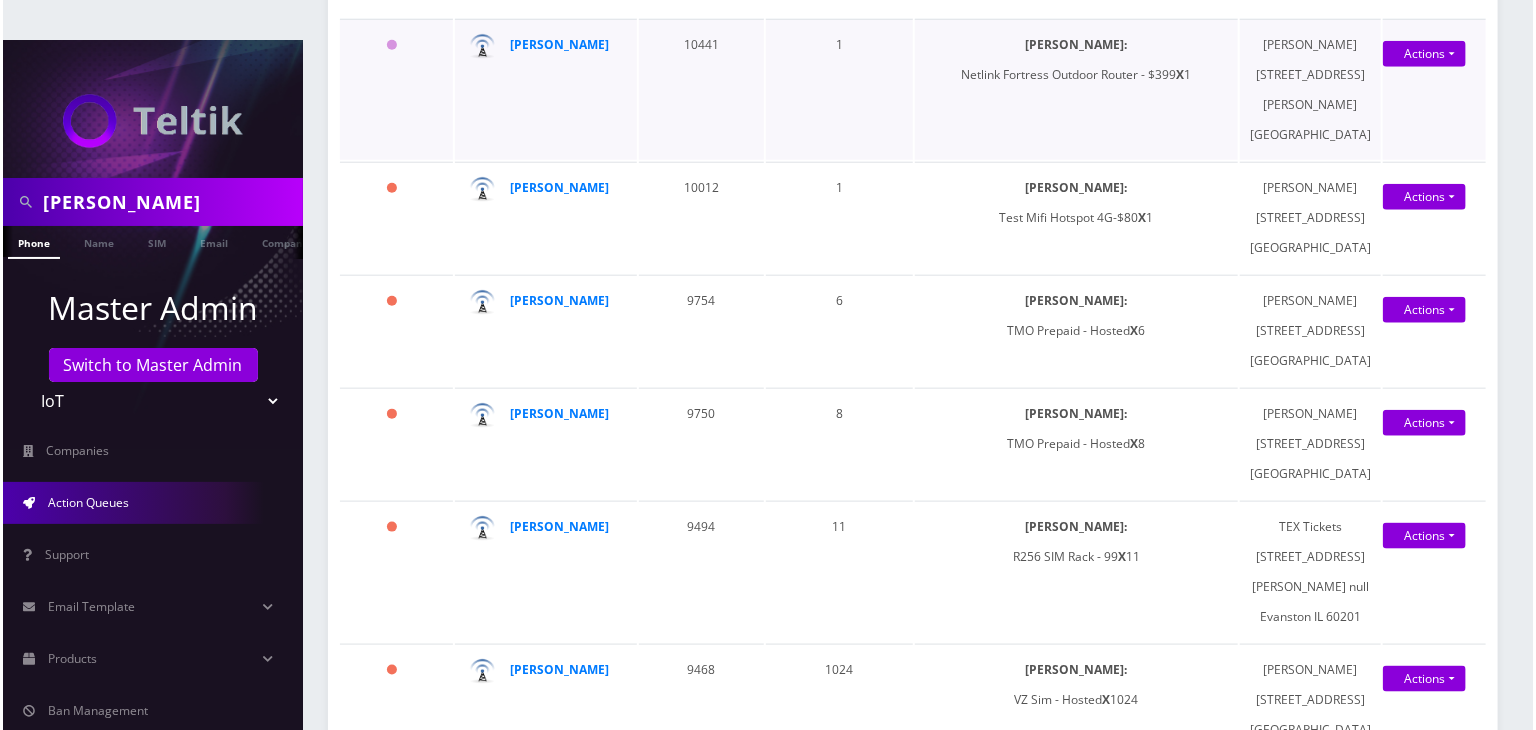 scroll, scrollTop: 870, scrollLeft: 0, axis: vertical 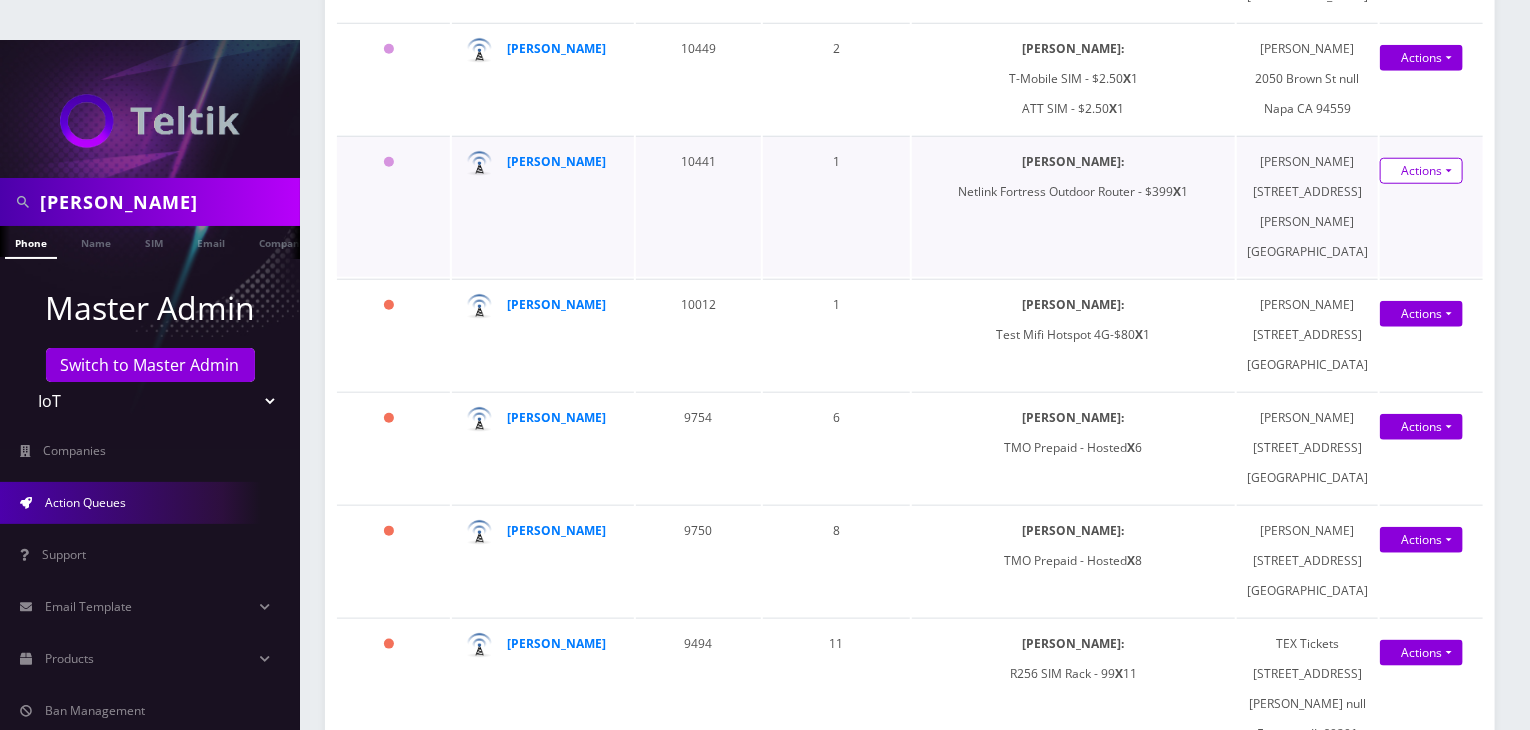 click on "Actions" at bounding box center (1421, -401) 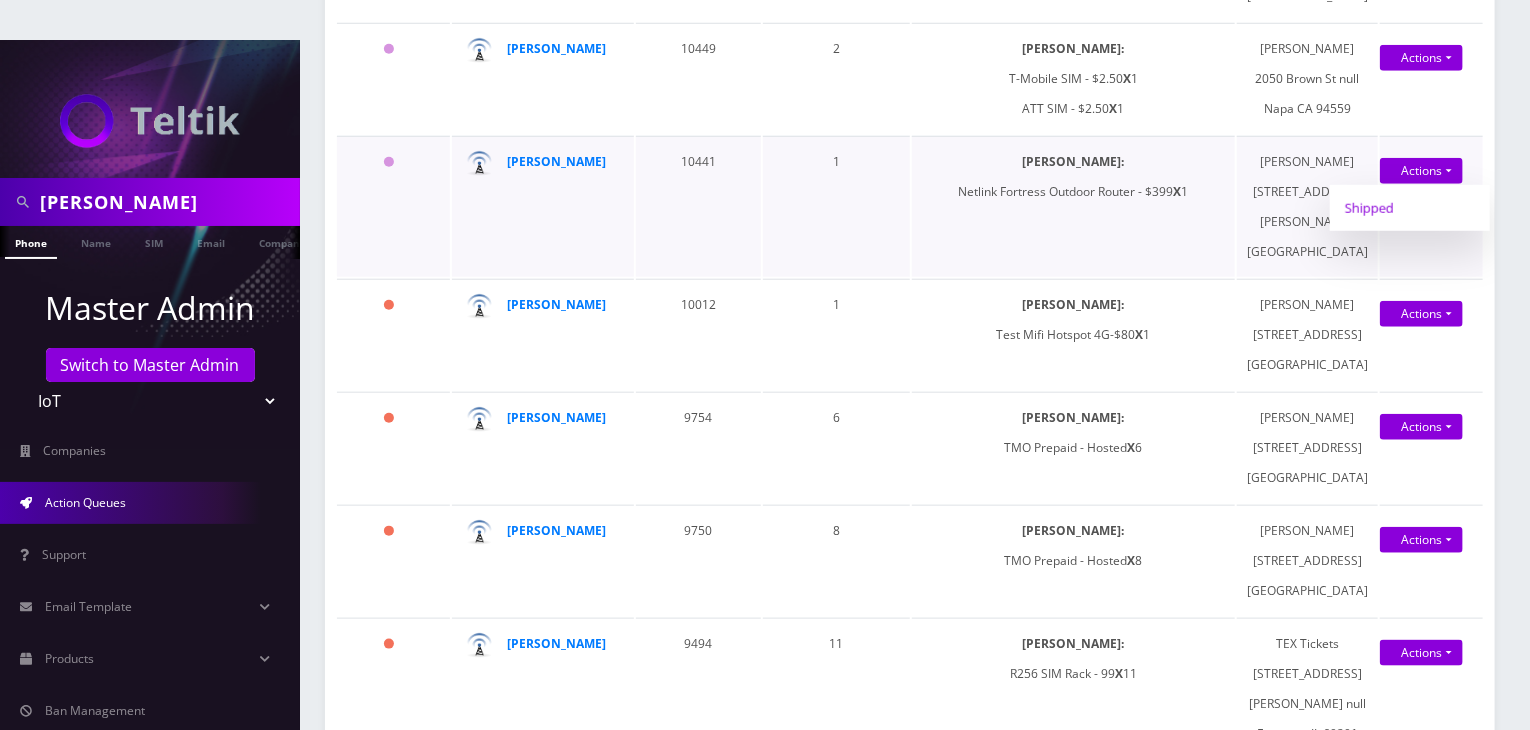 click on "Shipped" at bounding box center [1410, 208] 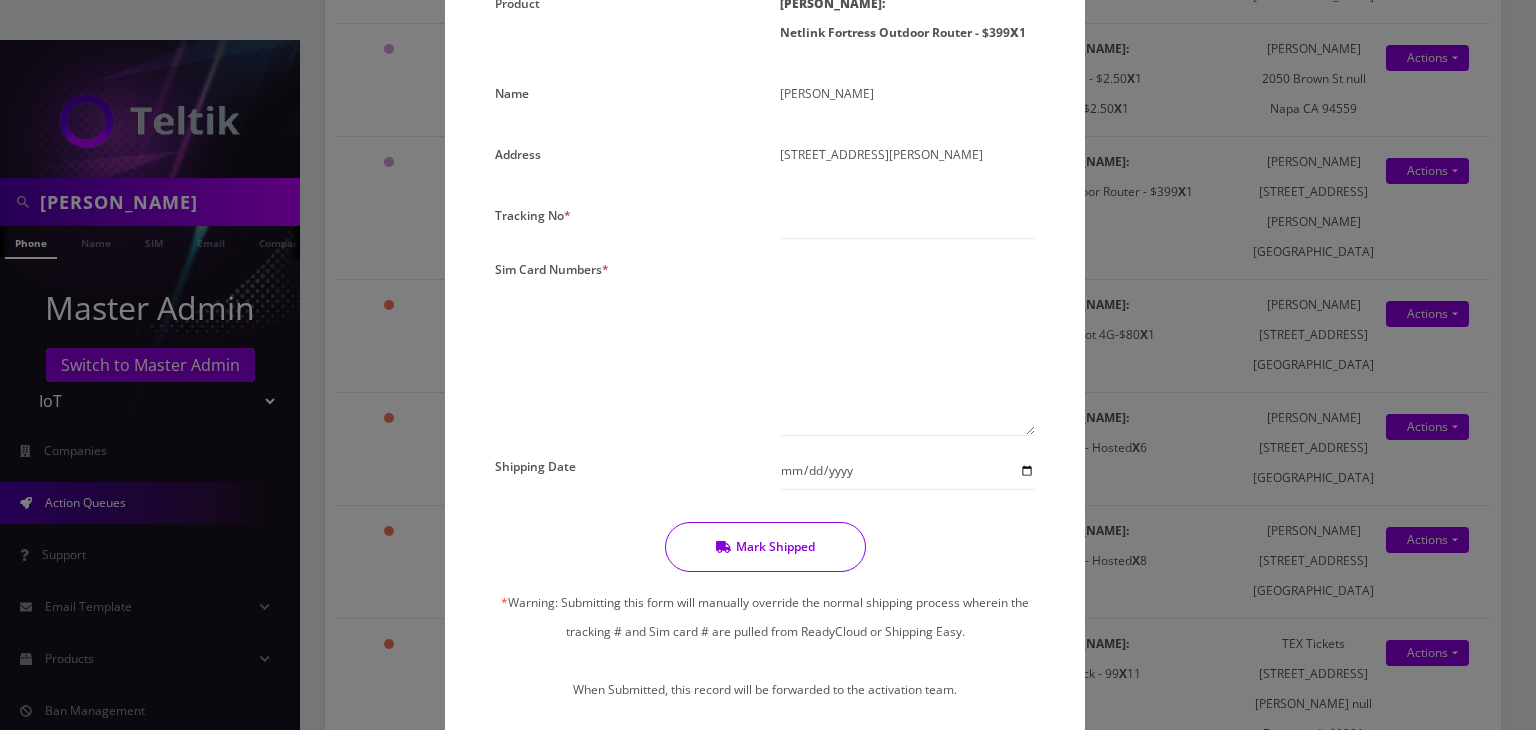 scroll, scrollTop: 0, scrollLeft: 0, axis: both 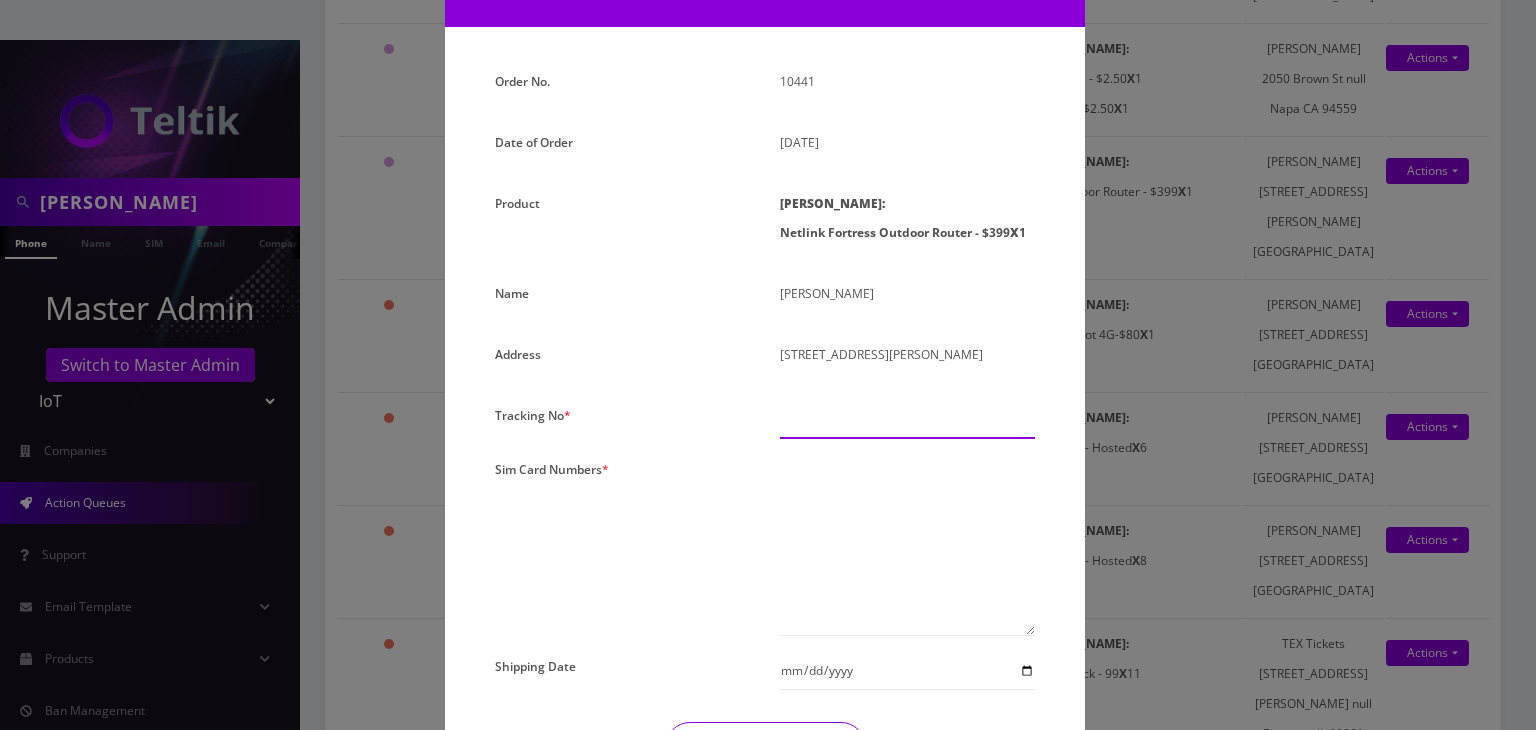 click at bounding box center [907, 420] 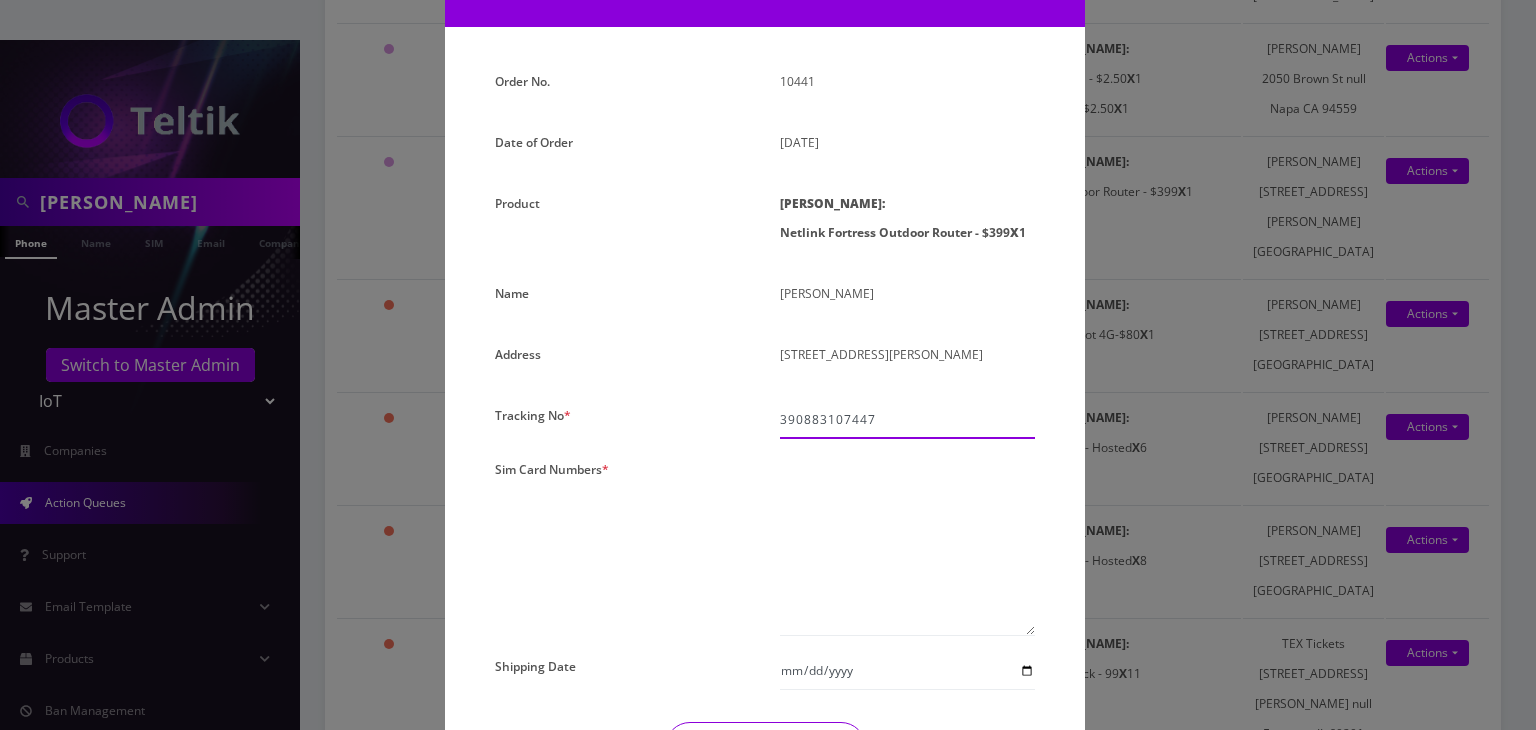 type on "390883107447" 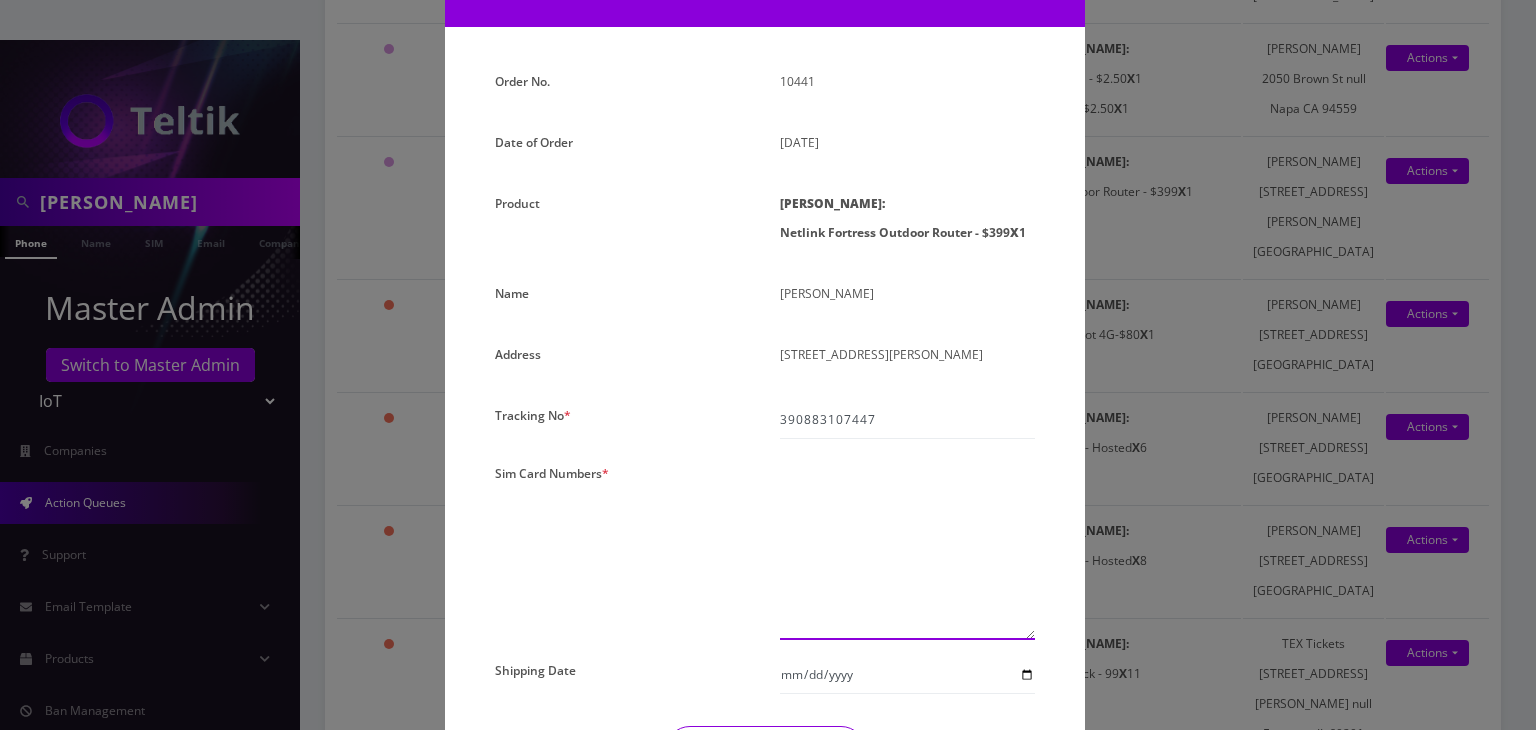 click at bounding box center [907, 549] 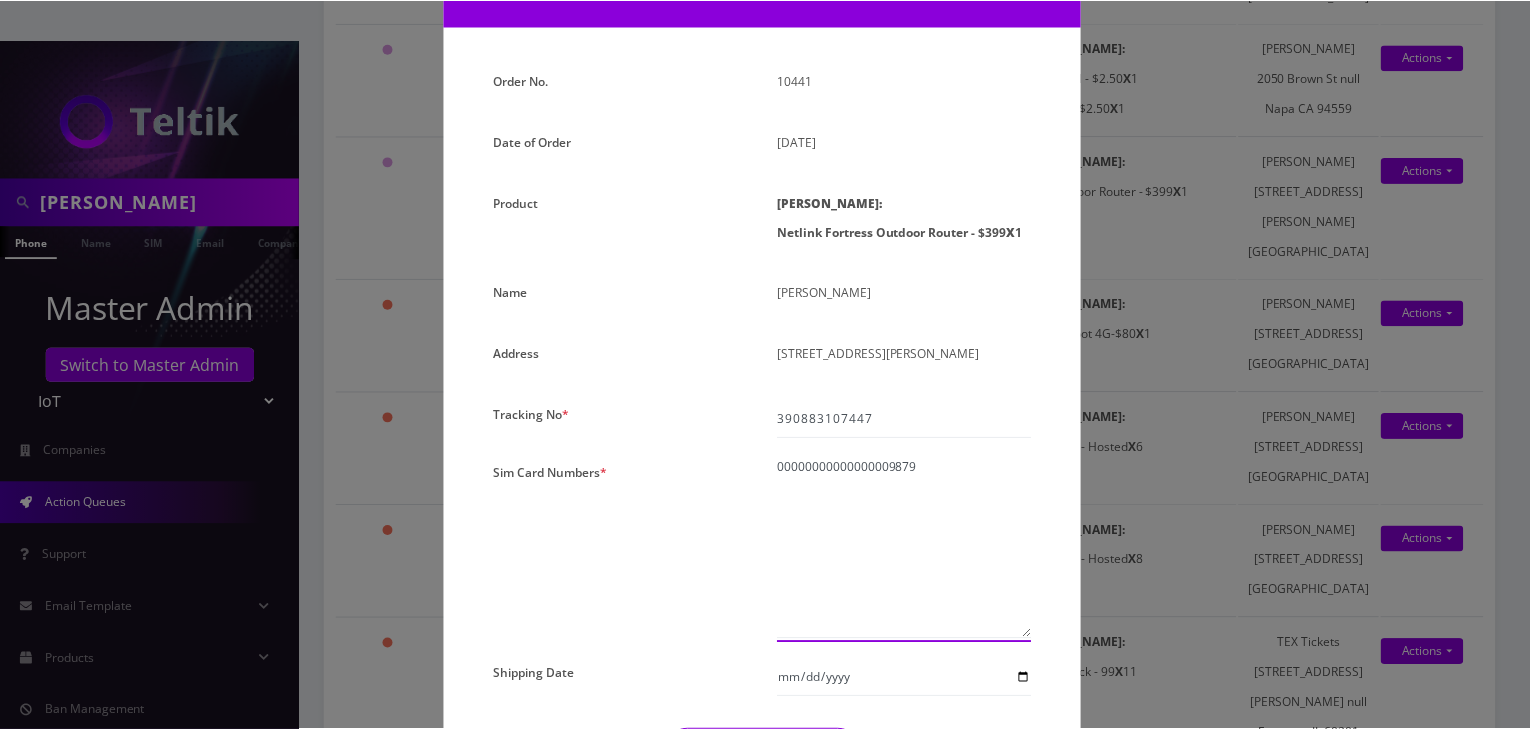 scroll, scrollTop: 200, scrollLeft: 0, axis: vertical 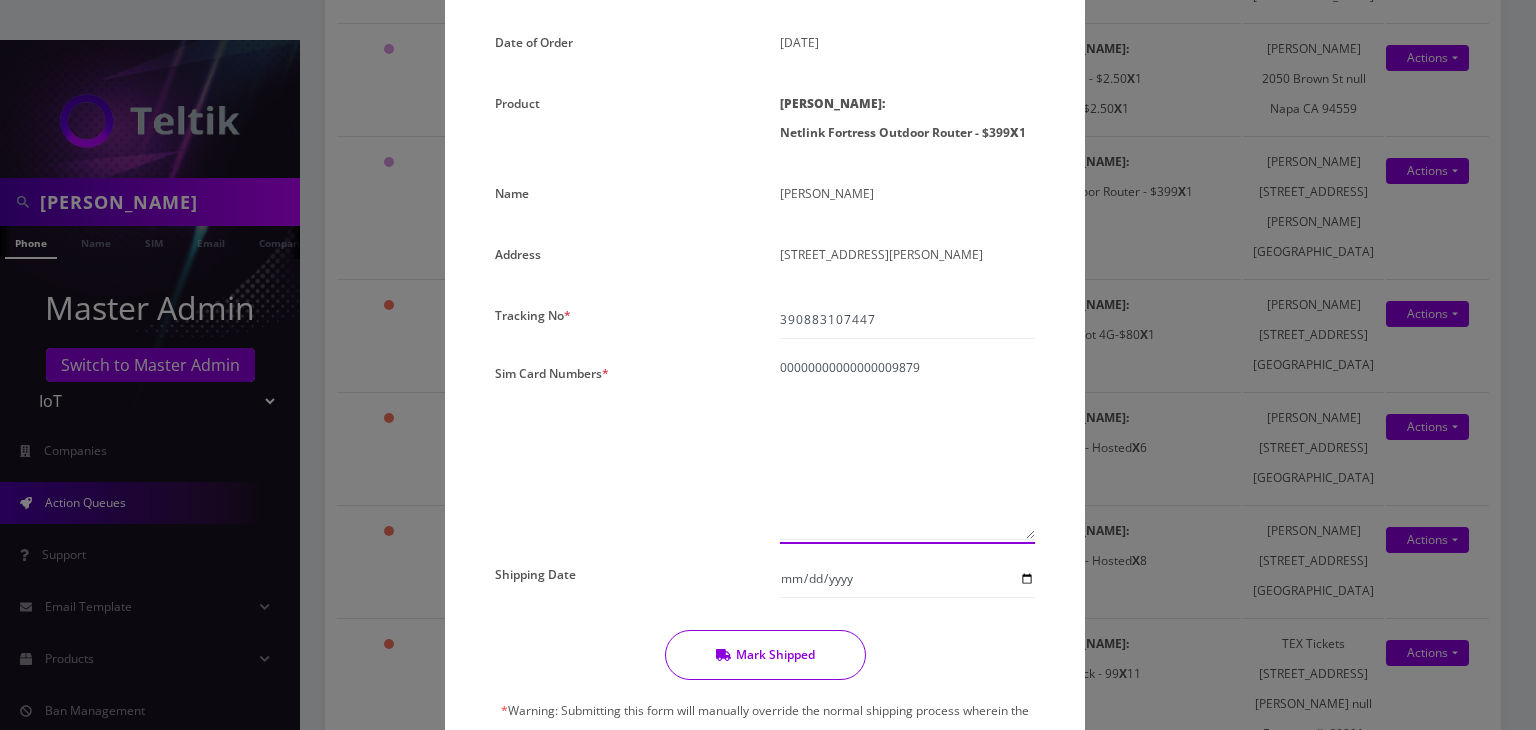 type on "00000000000000009879" 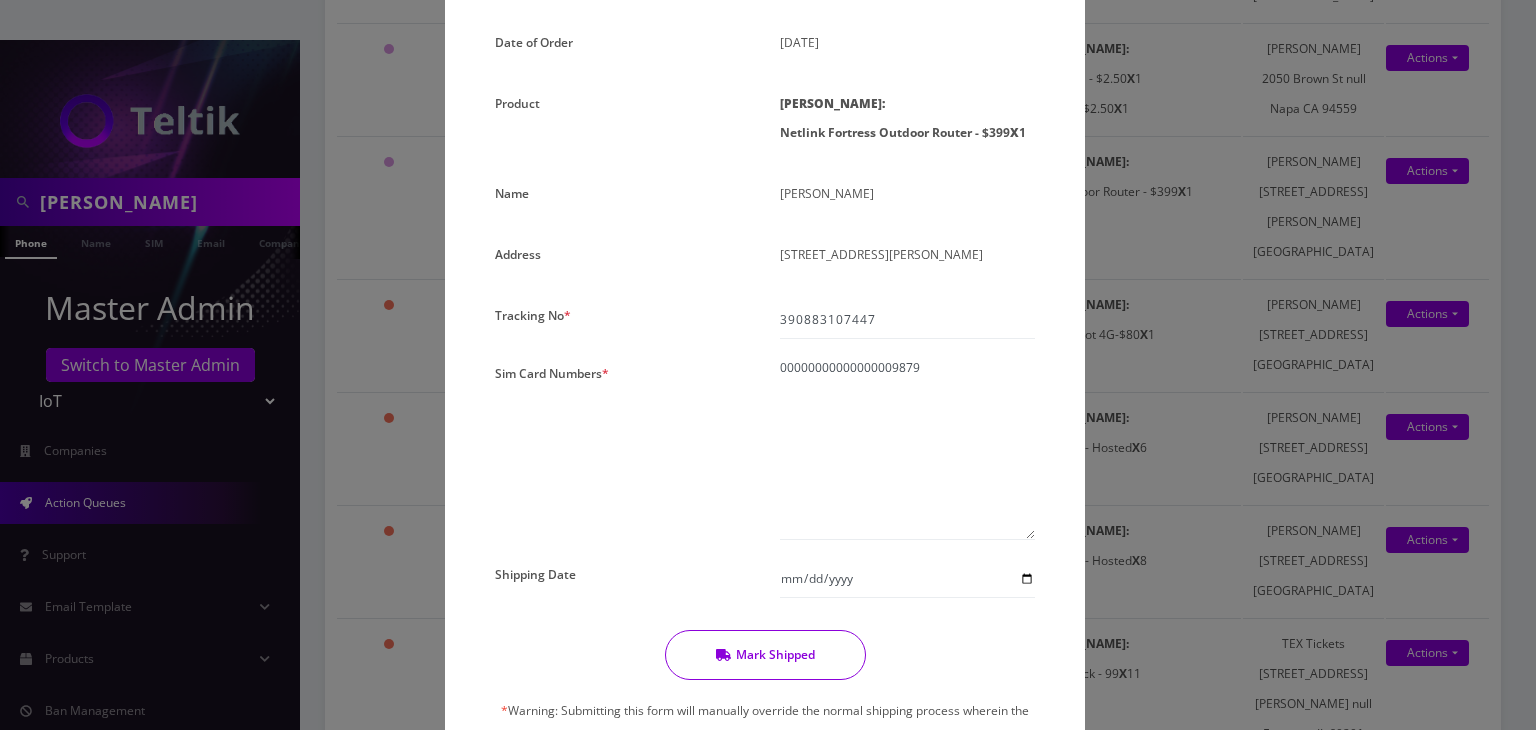 click on "Mark Shipped" at bounding box center (765, 655) 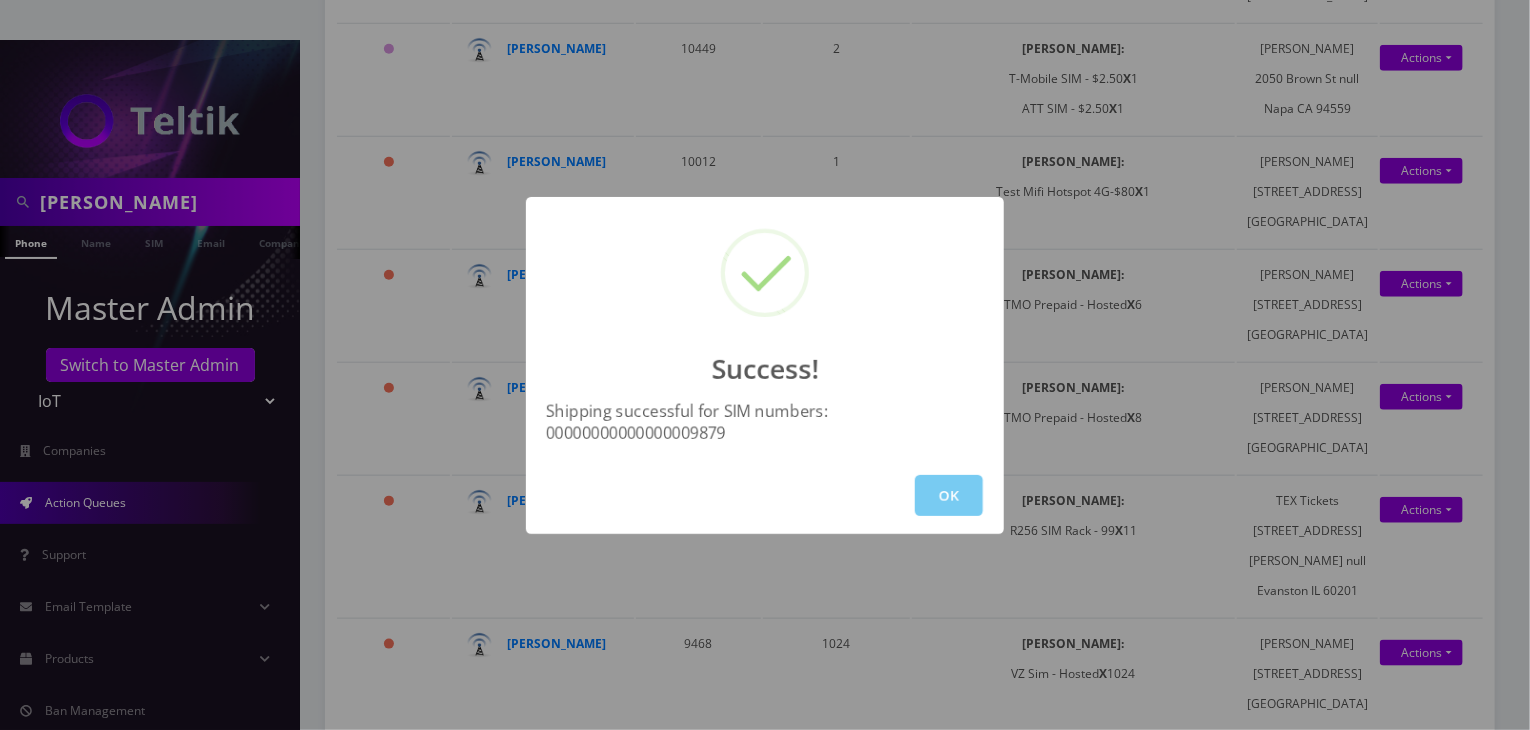 click on "OK" at bounding box center (949, 495) 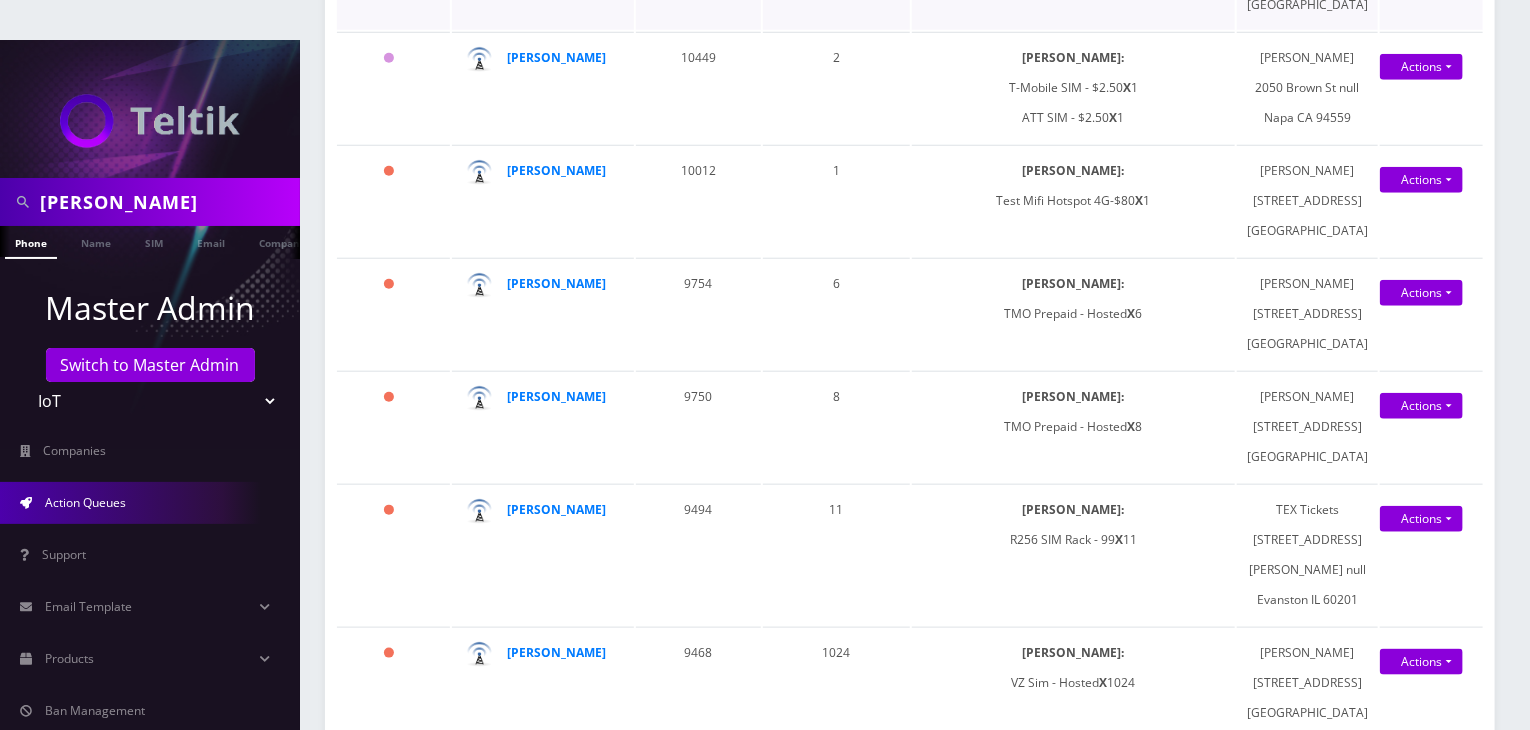 scroll, scrollTop: 870, scrollLeft: 0, axis: vertical 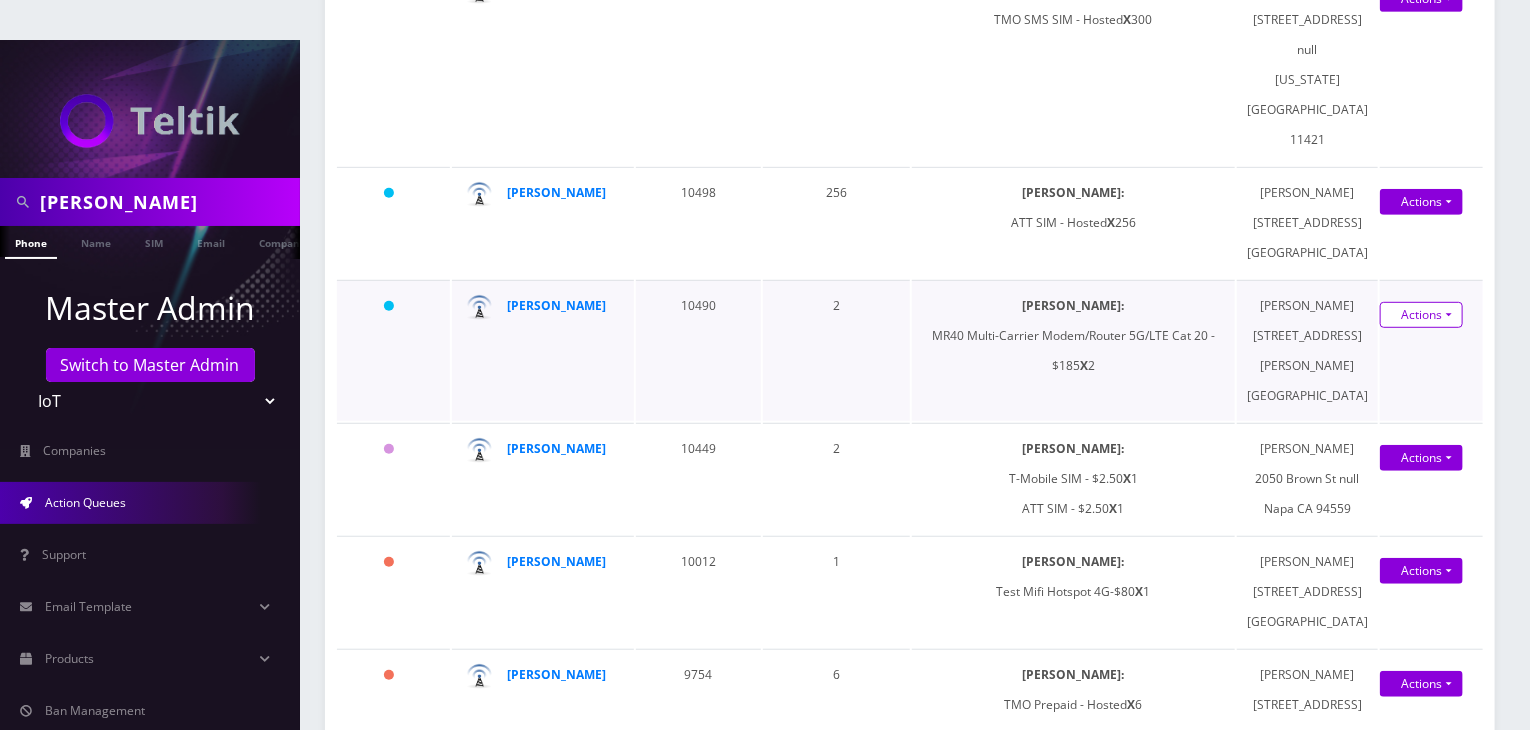 click on "Actions" at bounding box center (1421, -1) 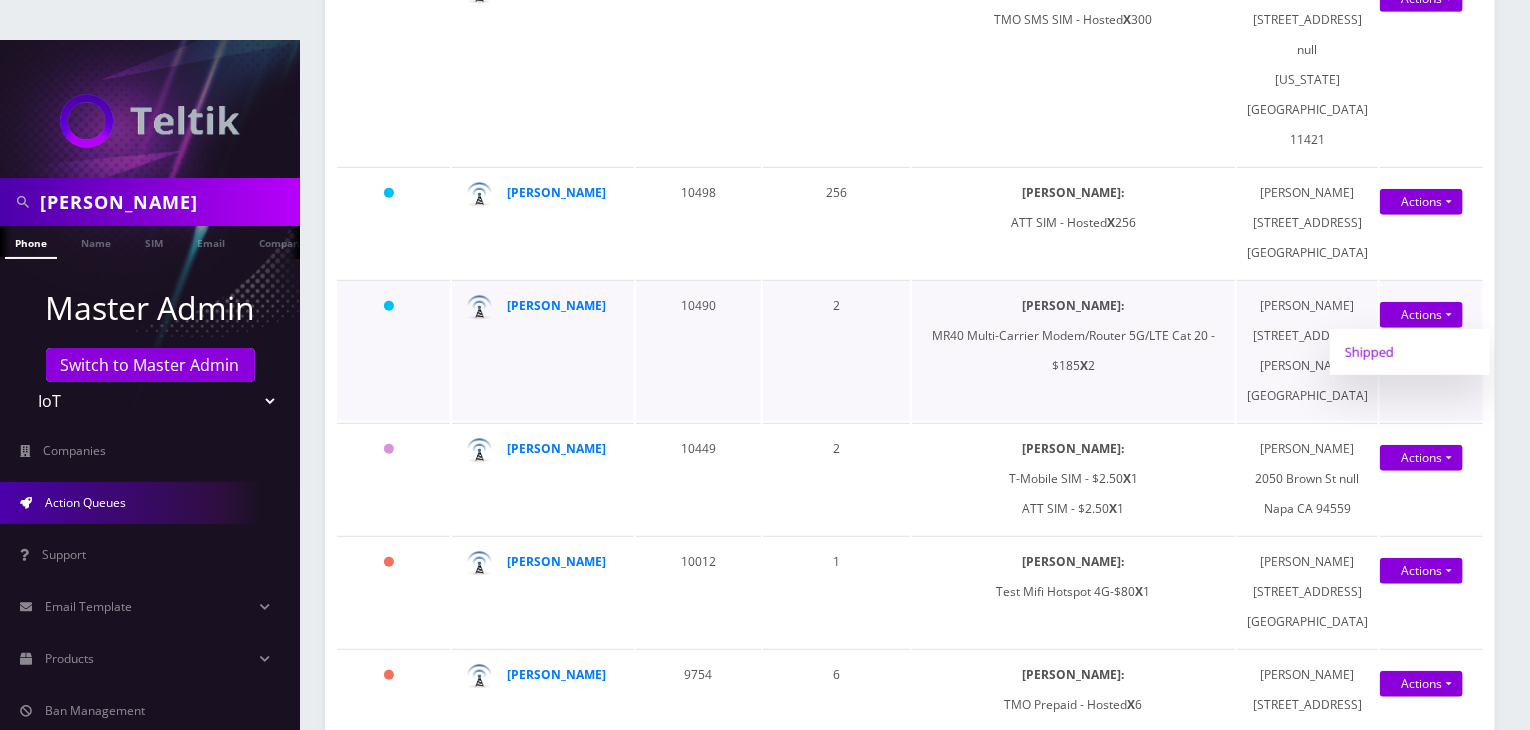 click on "Shipped" at bounding box center (1410, 352) 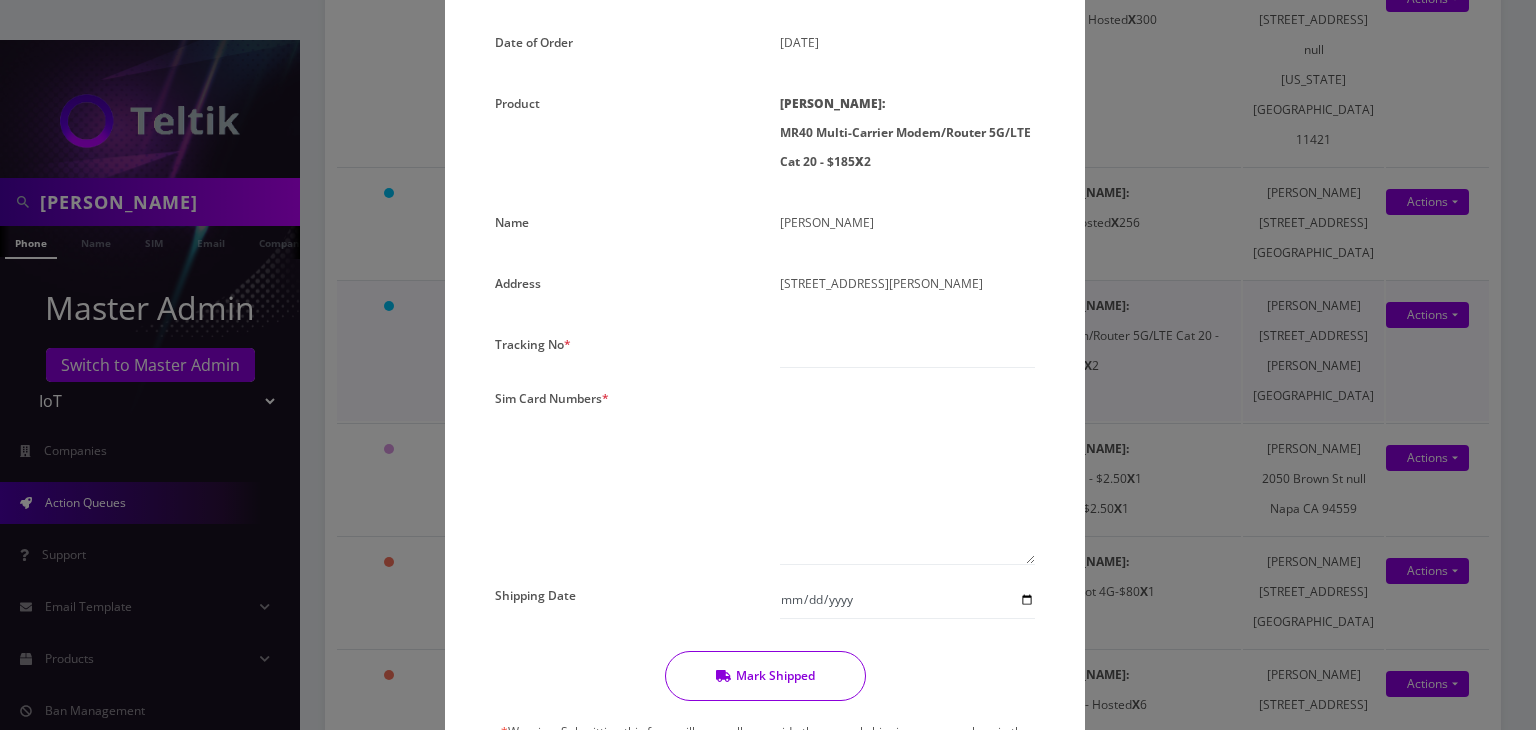 scroll, scrollTop: 0, scrollLeft: 0, axis: both 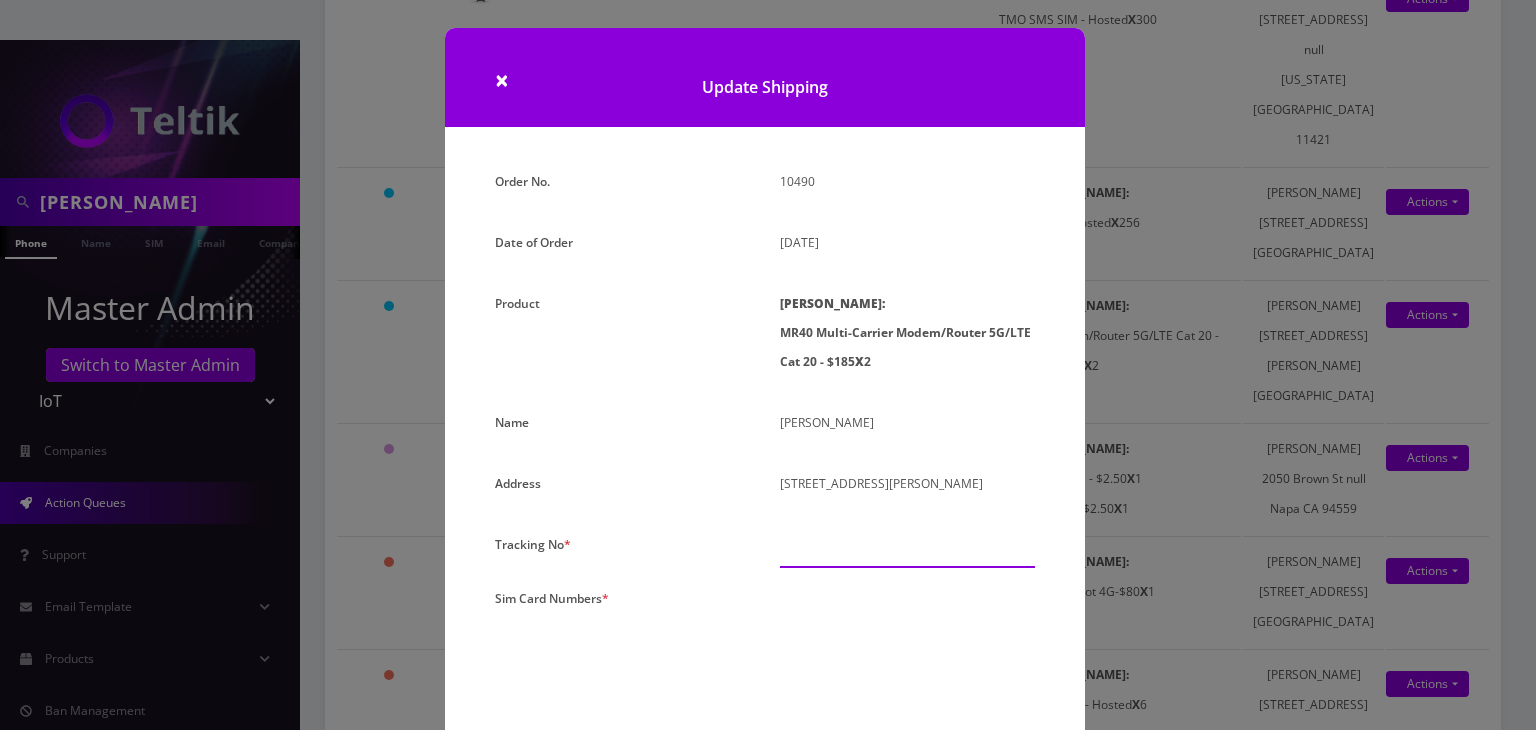 click at bounding box center [907, 549] 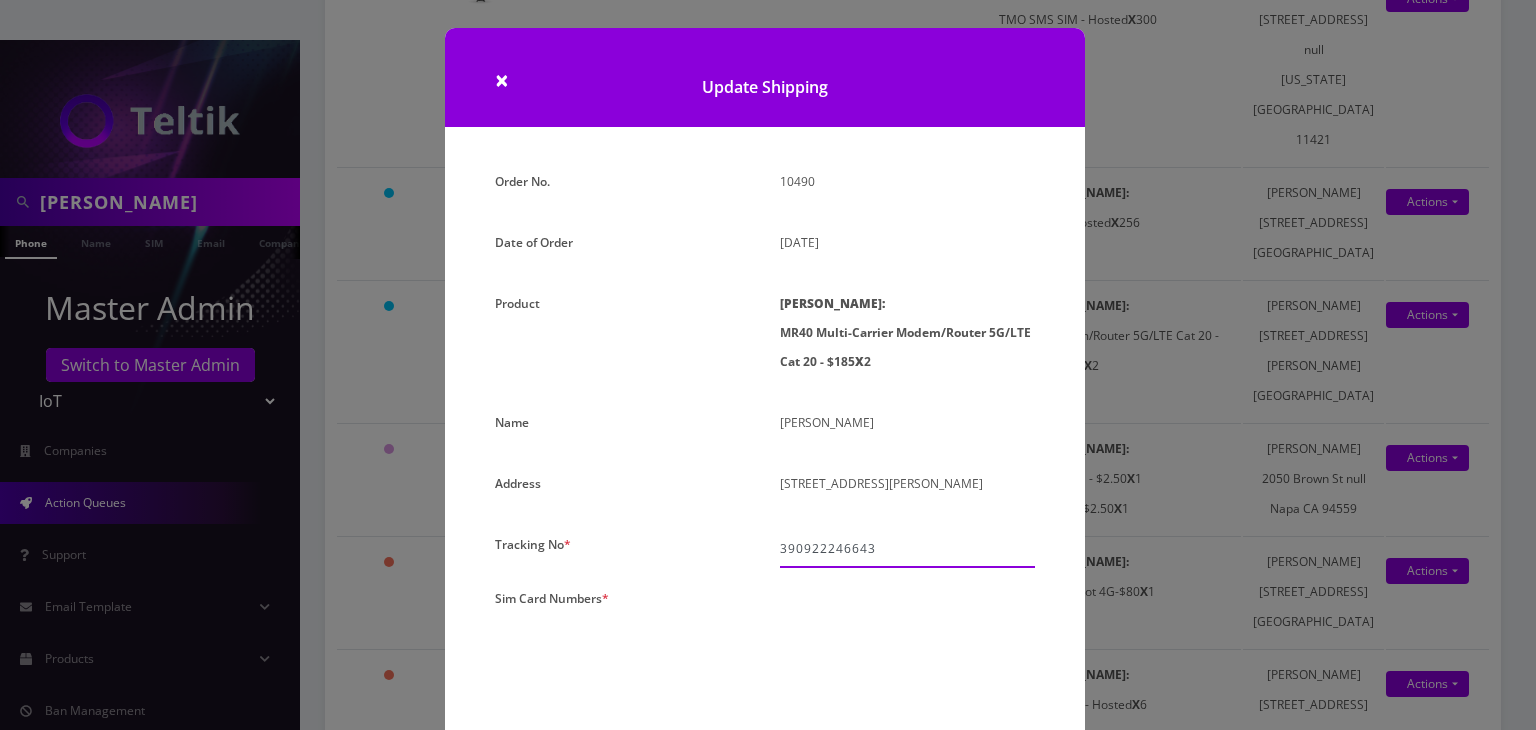 type on "390922246643" 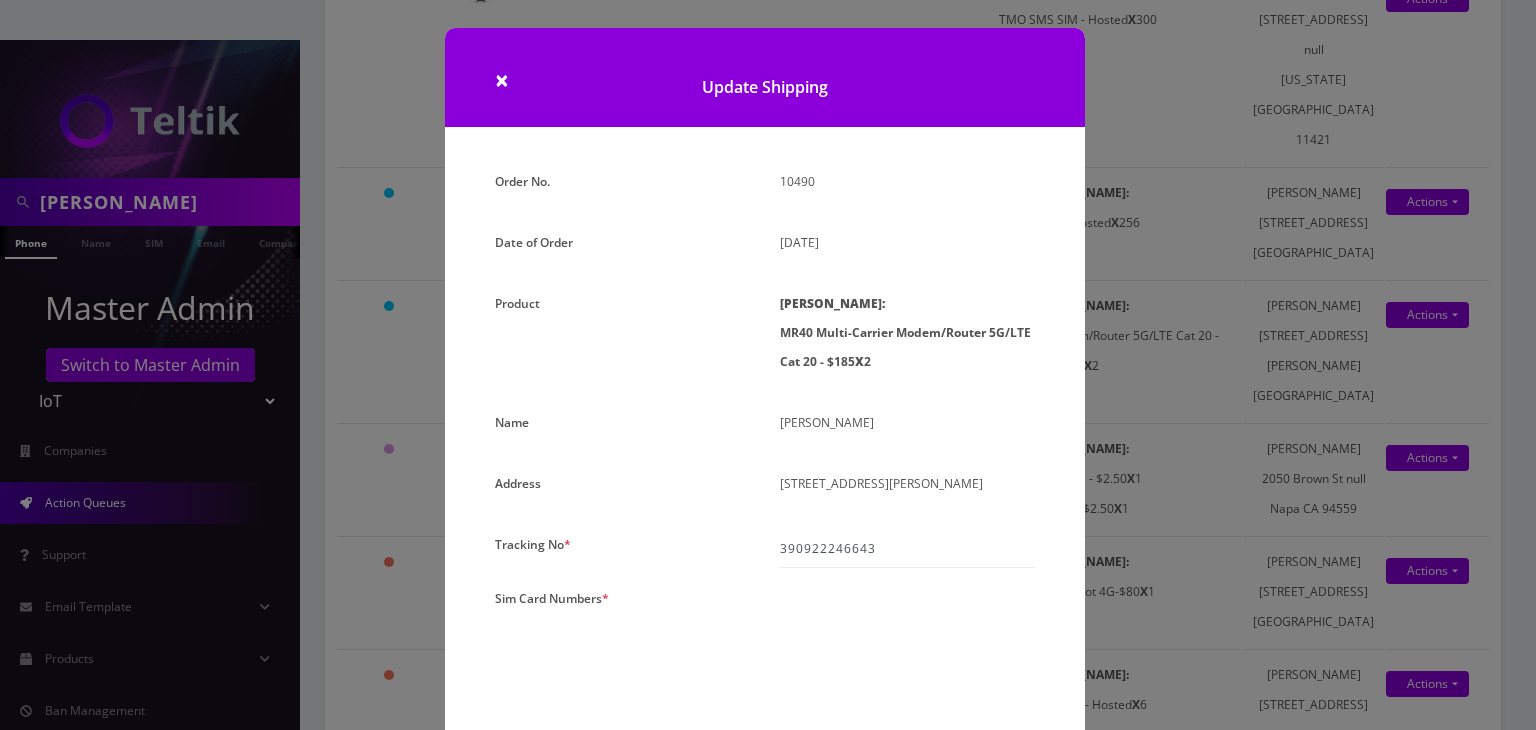 click at bounding box center (907, 674) 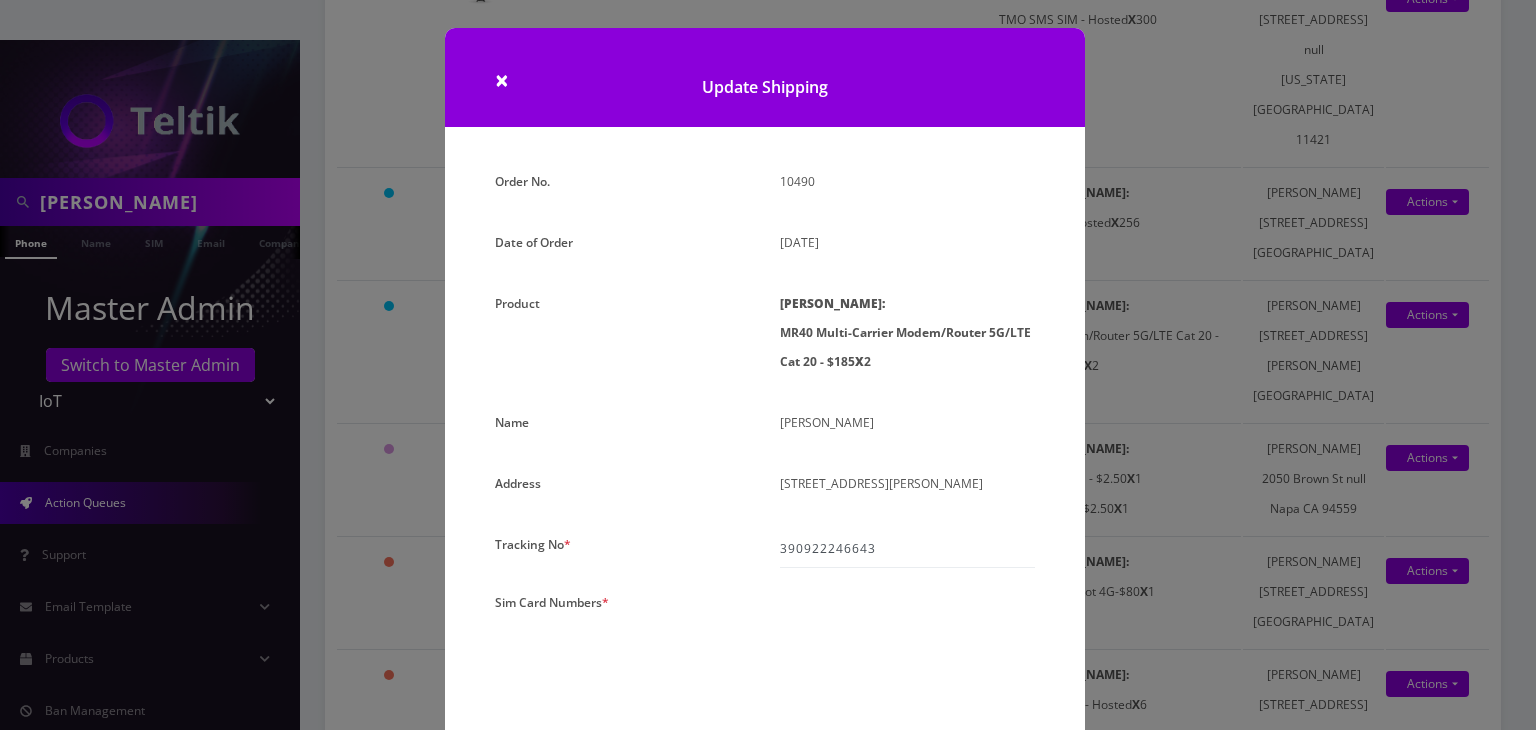 click at bounding box center (907, 678) 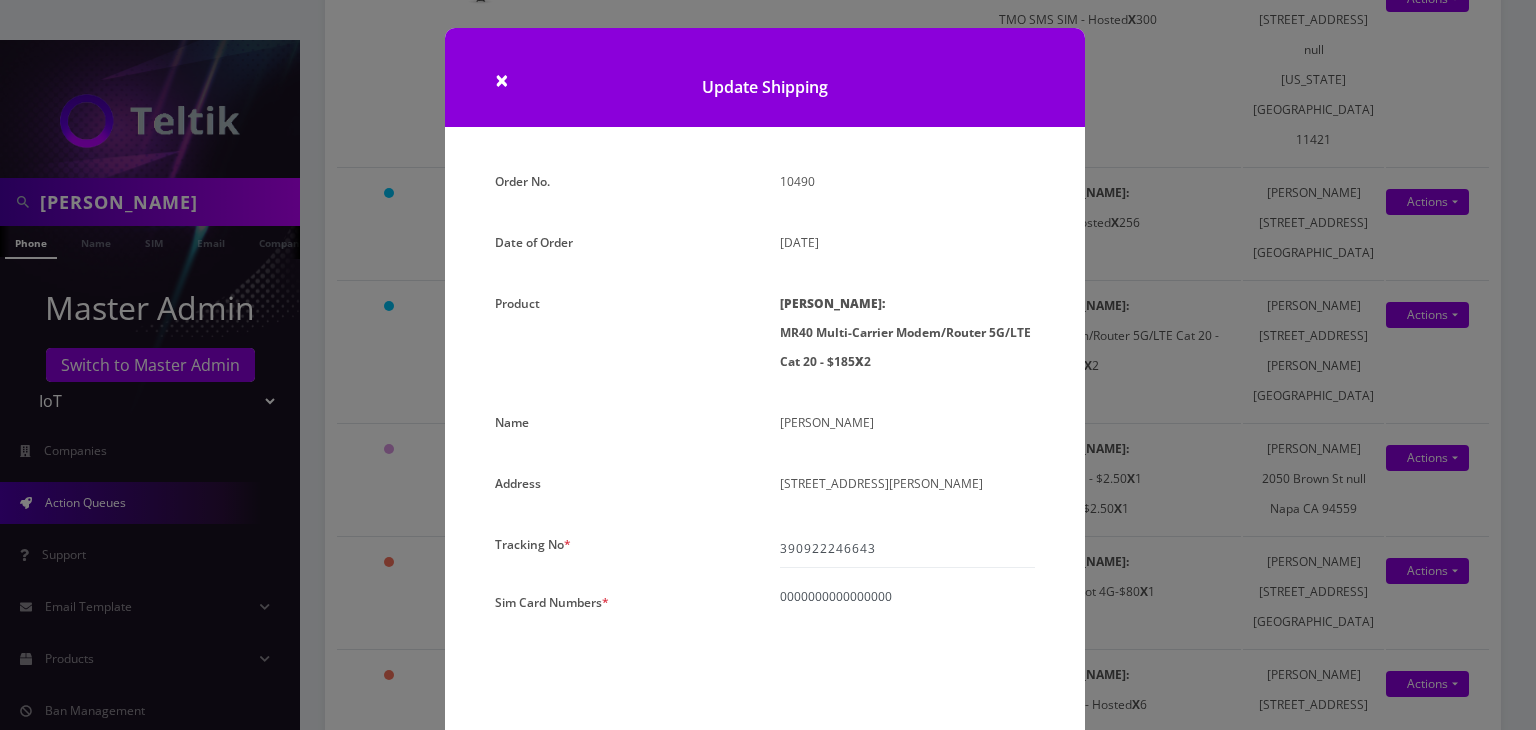 paste on "0000000000000000" 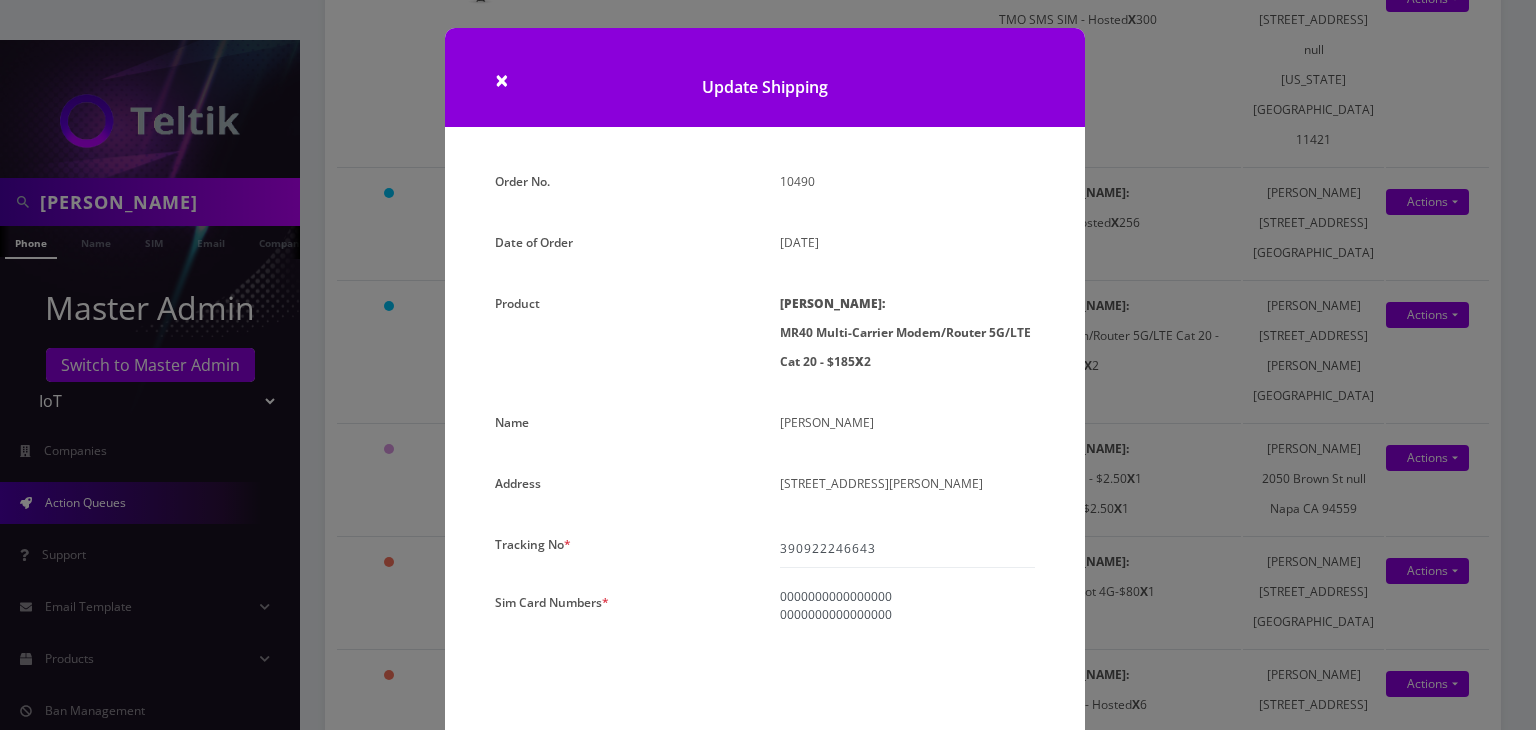 click on "0000000000000000
0000000000000000" at bounding box center (907, 678) 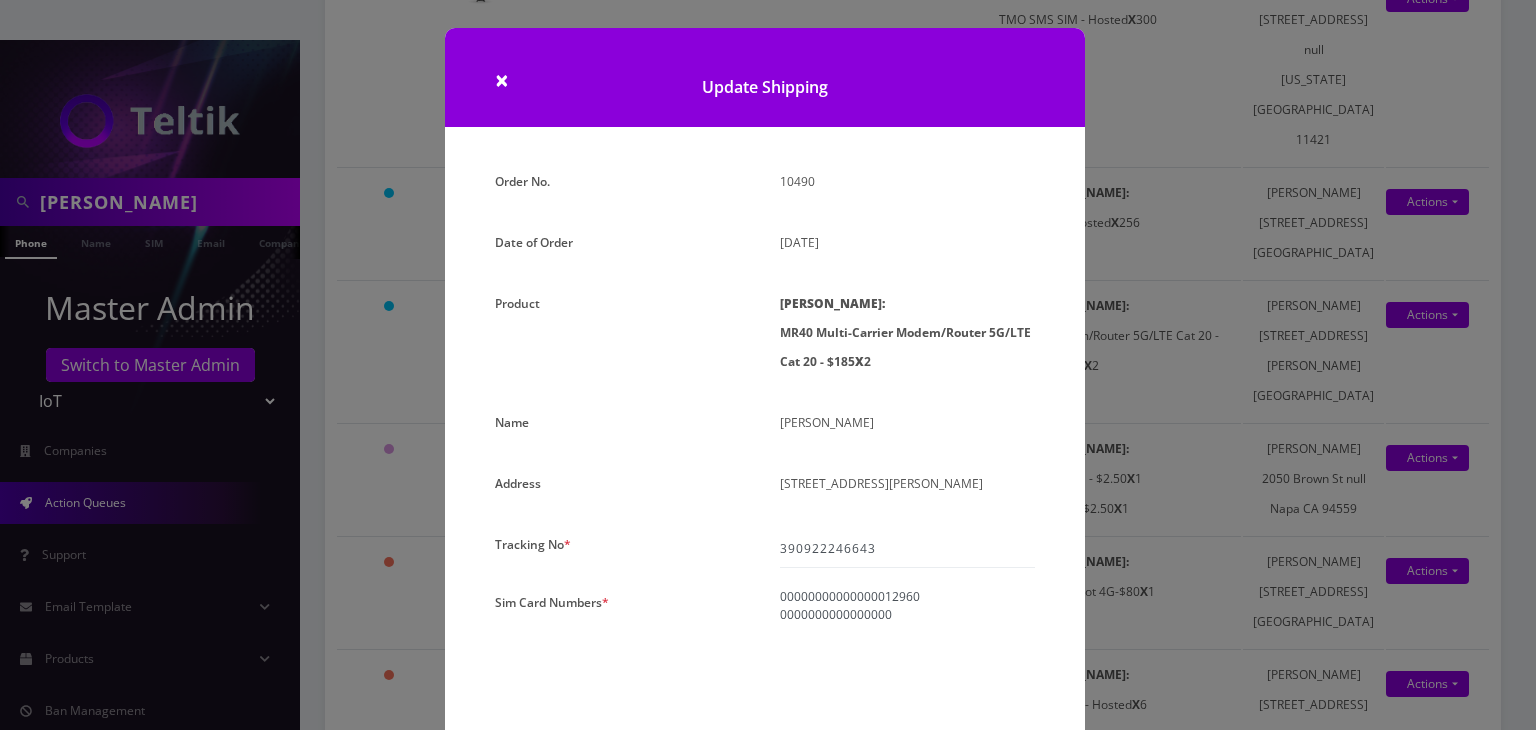 click on "00000000000000012960
0000000000000000" at bounding box center (907, 678) 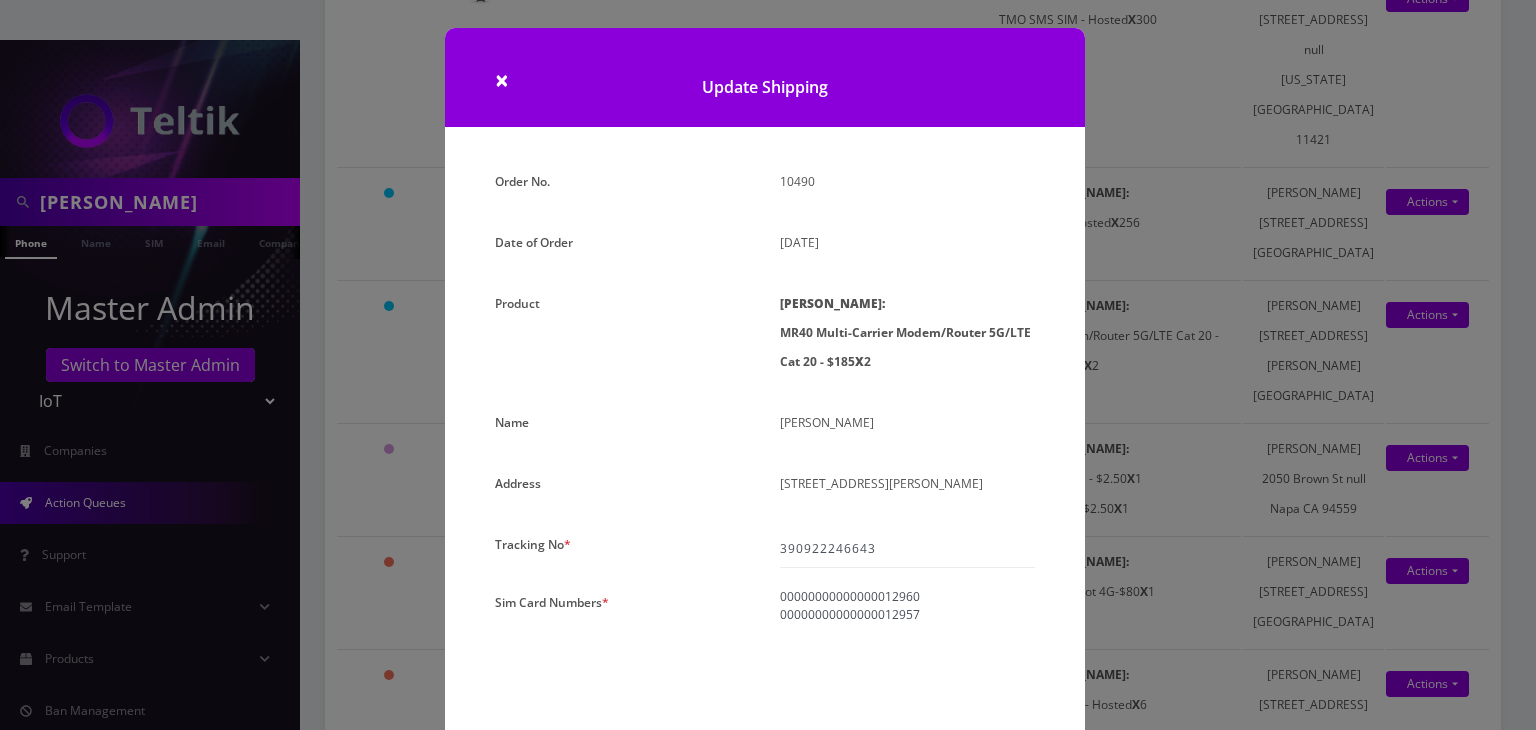 type on "00000000000000012960
00000000000000012957" 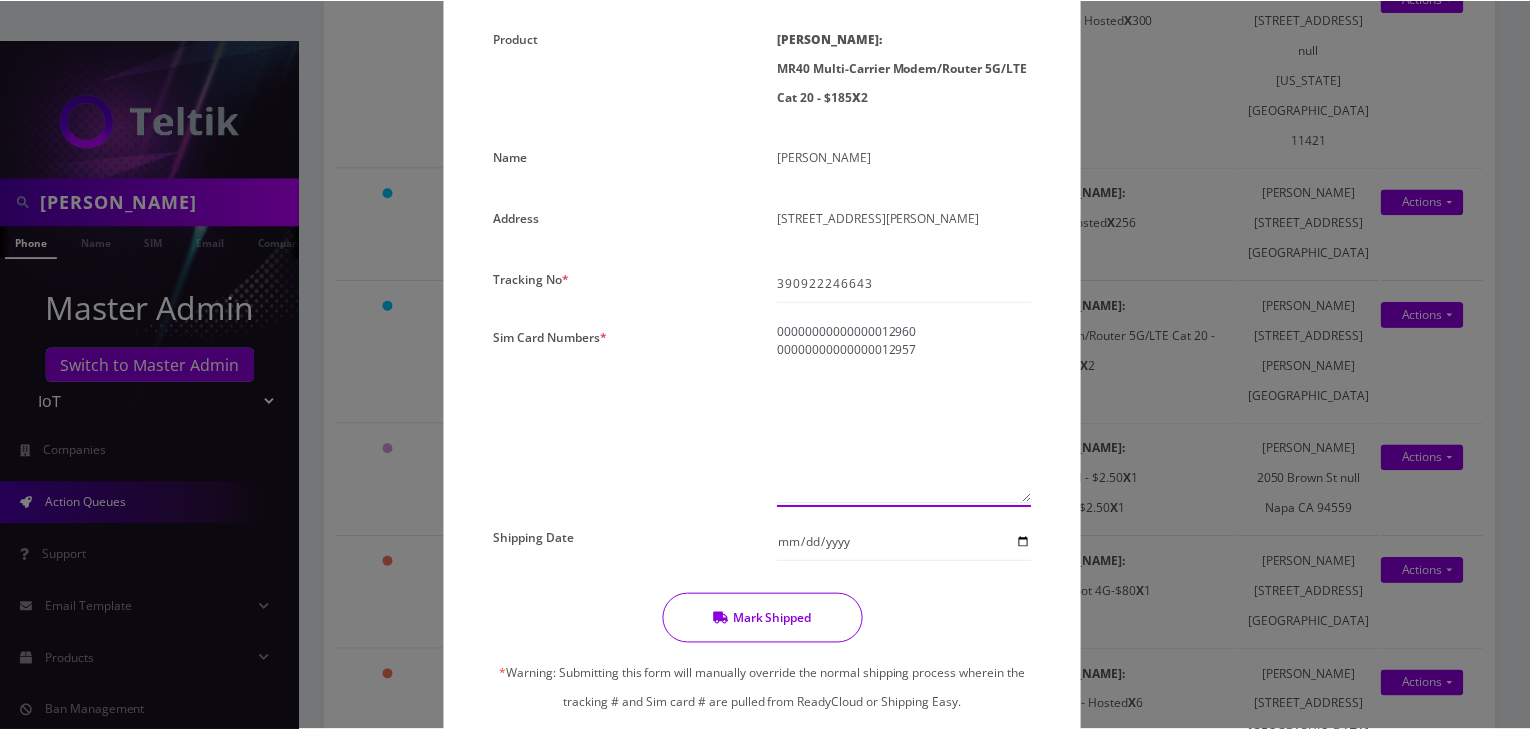 scroll, scrollTop: 300, scrollLeft: 0, axis: vertical 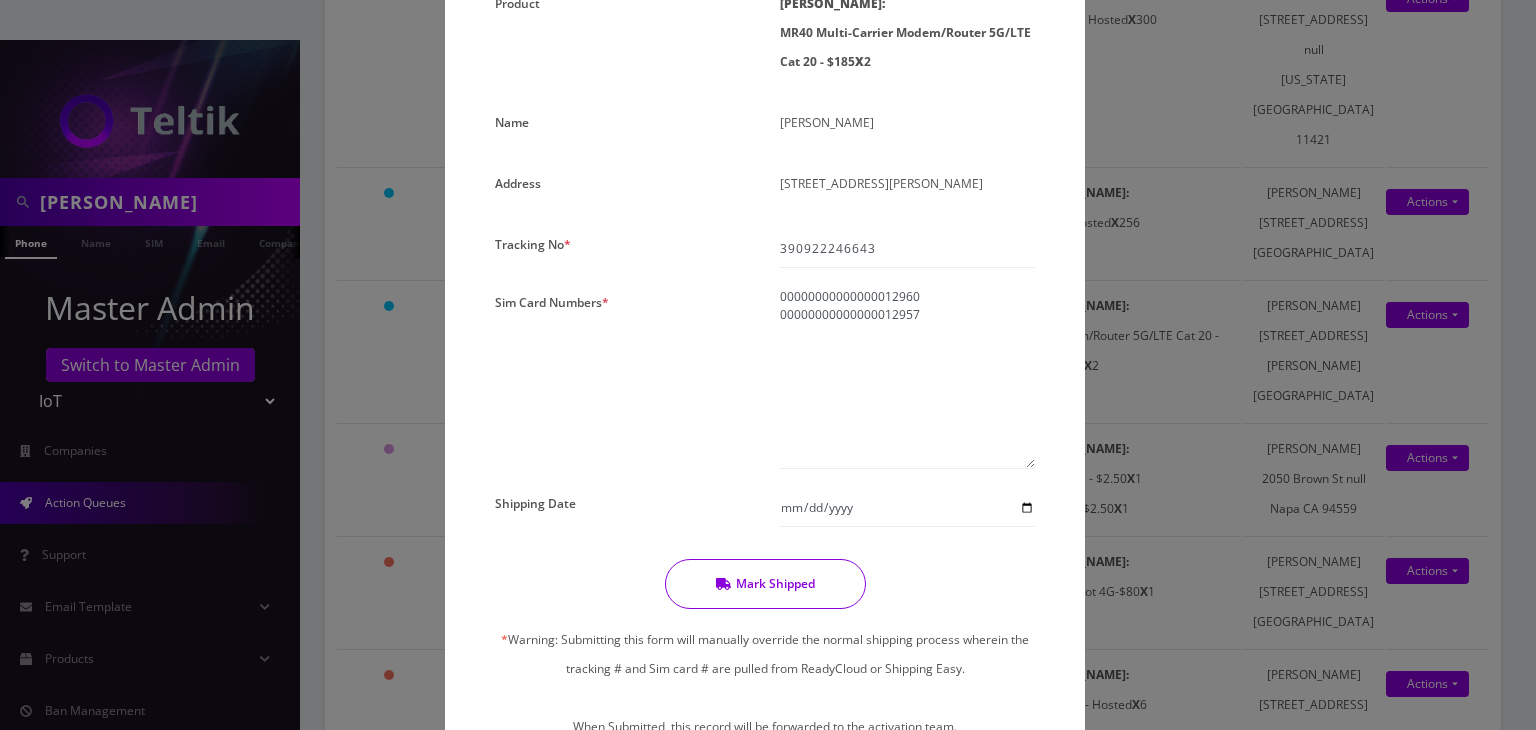 click on "Mark Shipped" at bounding box center [765, 584] 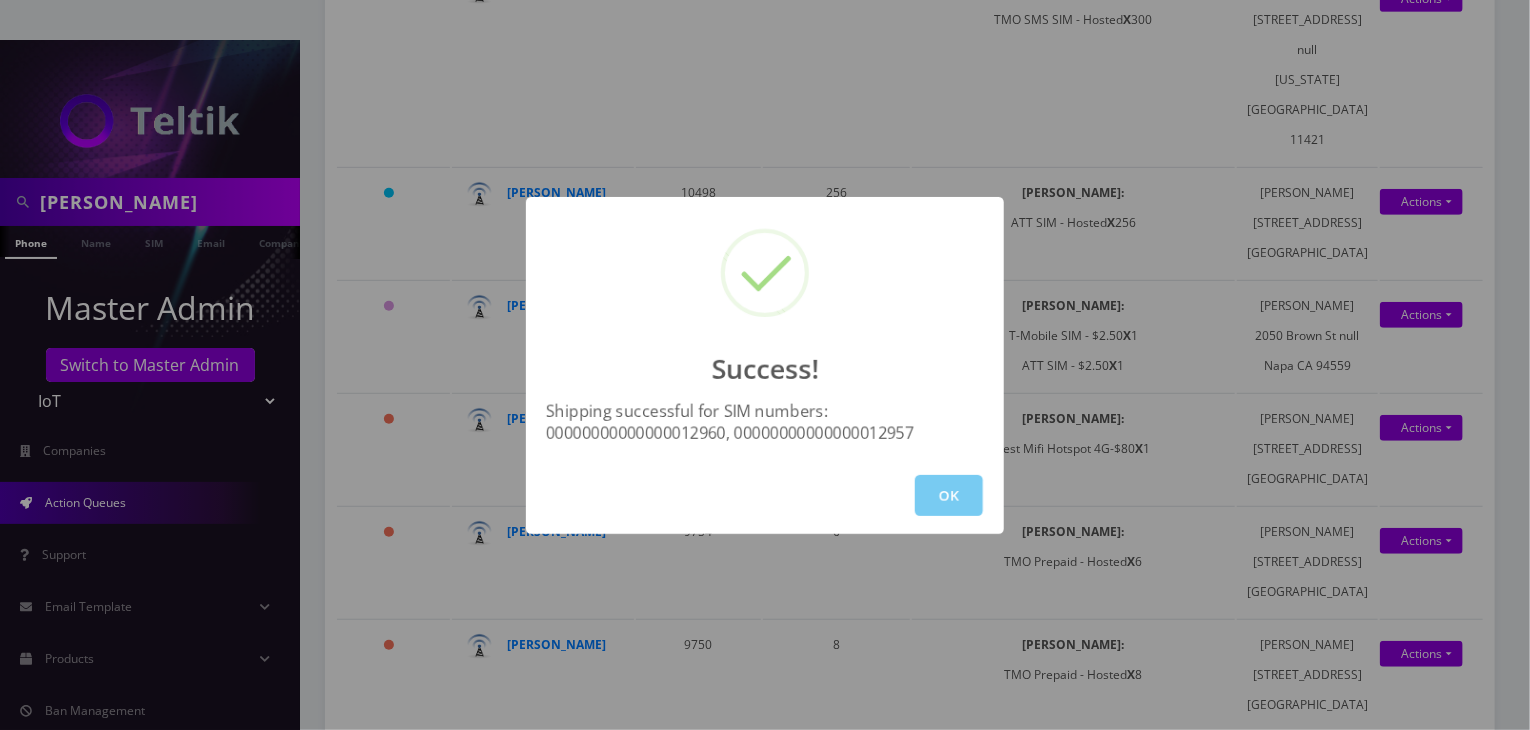 click on "OK" at bounding box center [949, 495] 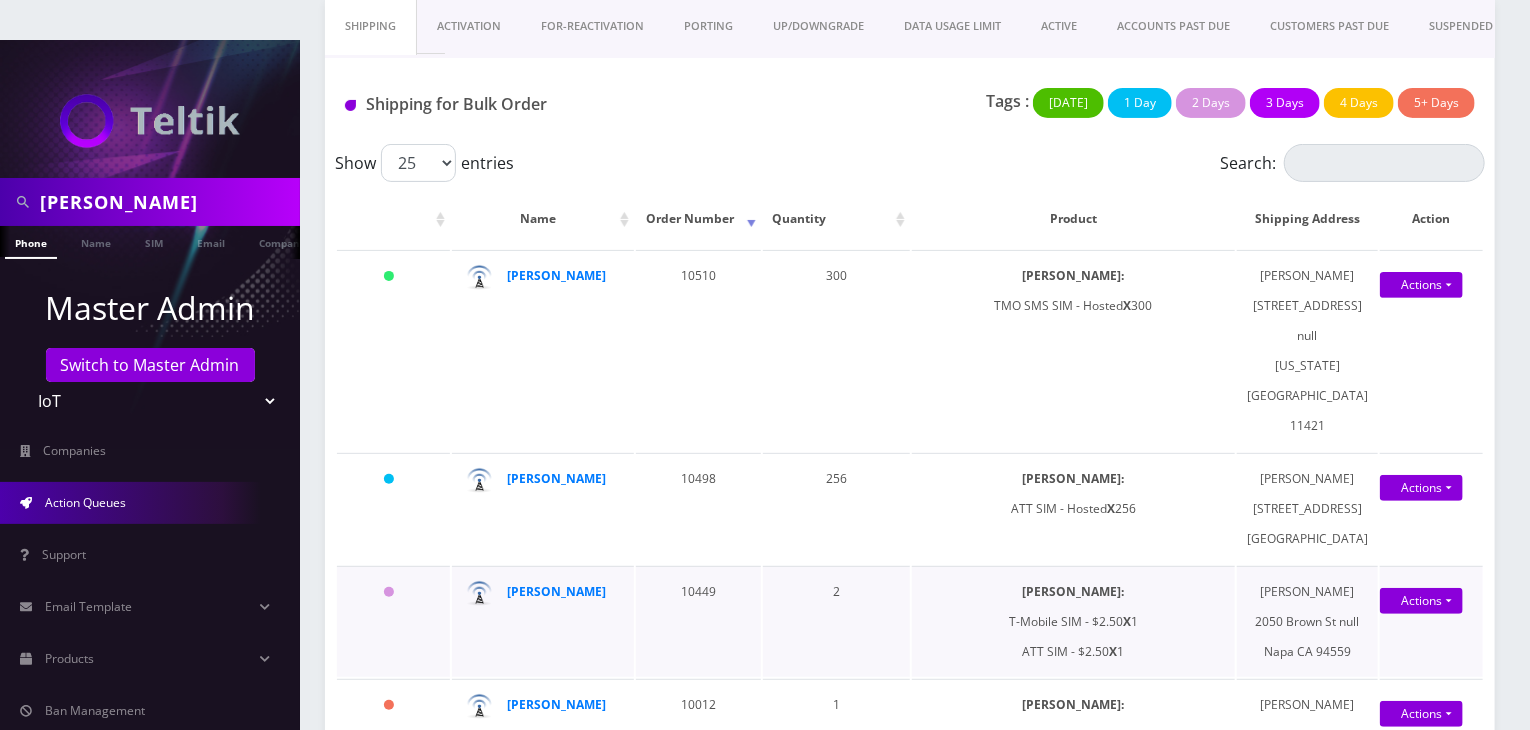 scroll, scrollTop: 0, scrollLeft: 0, axis: both 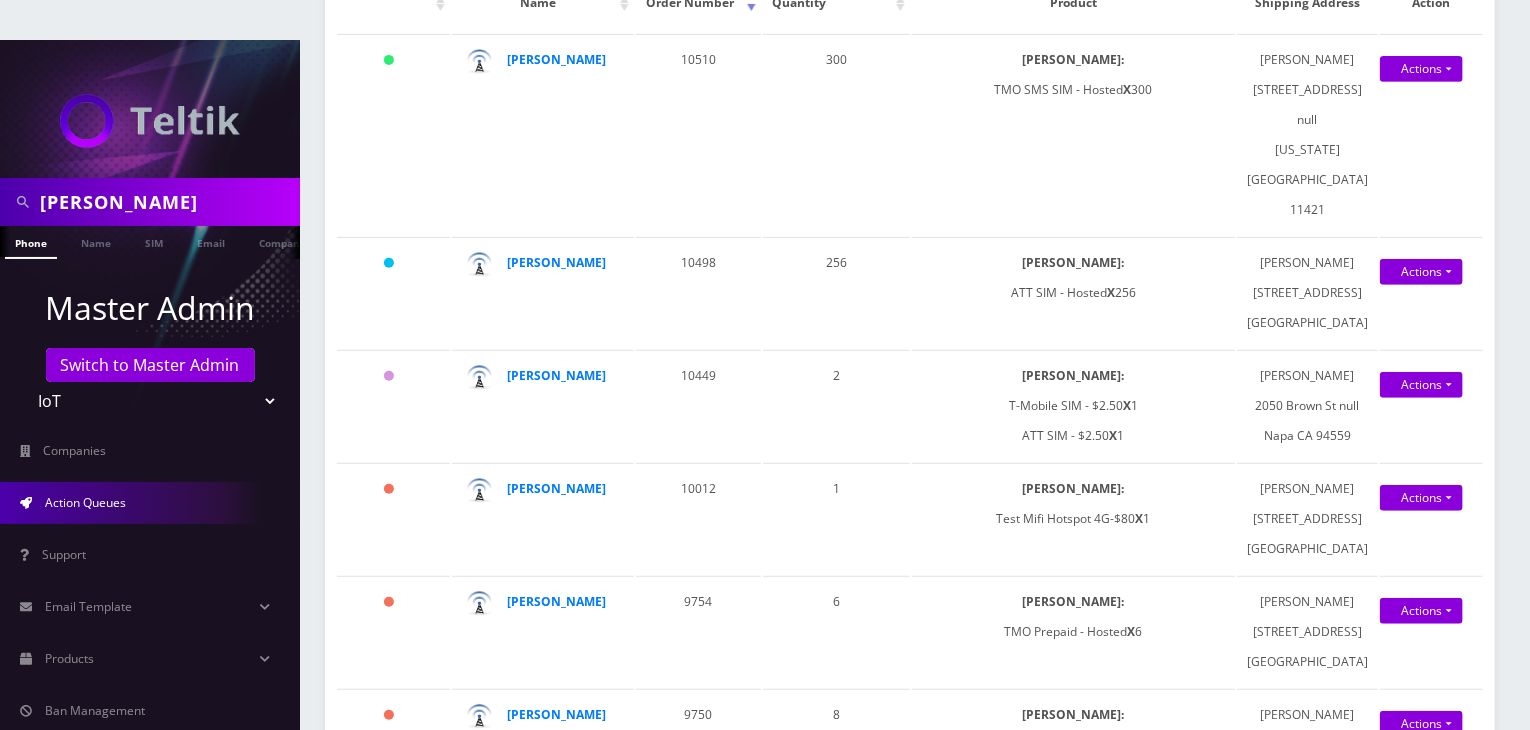 drag, startPoint x: 259, startPoint y: 361, endPoint x: 248, endPoint y: 342, distance: 21.954498 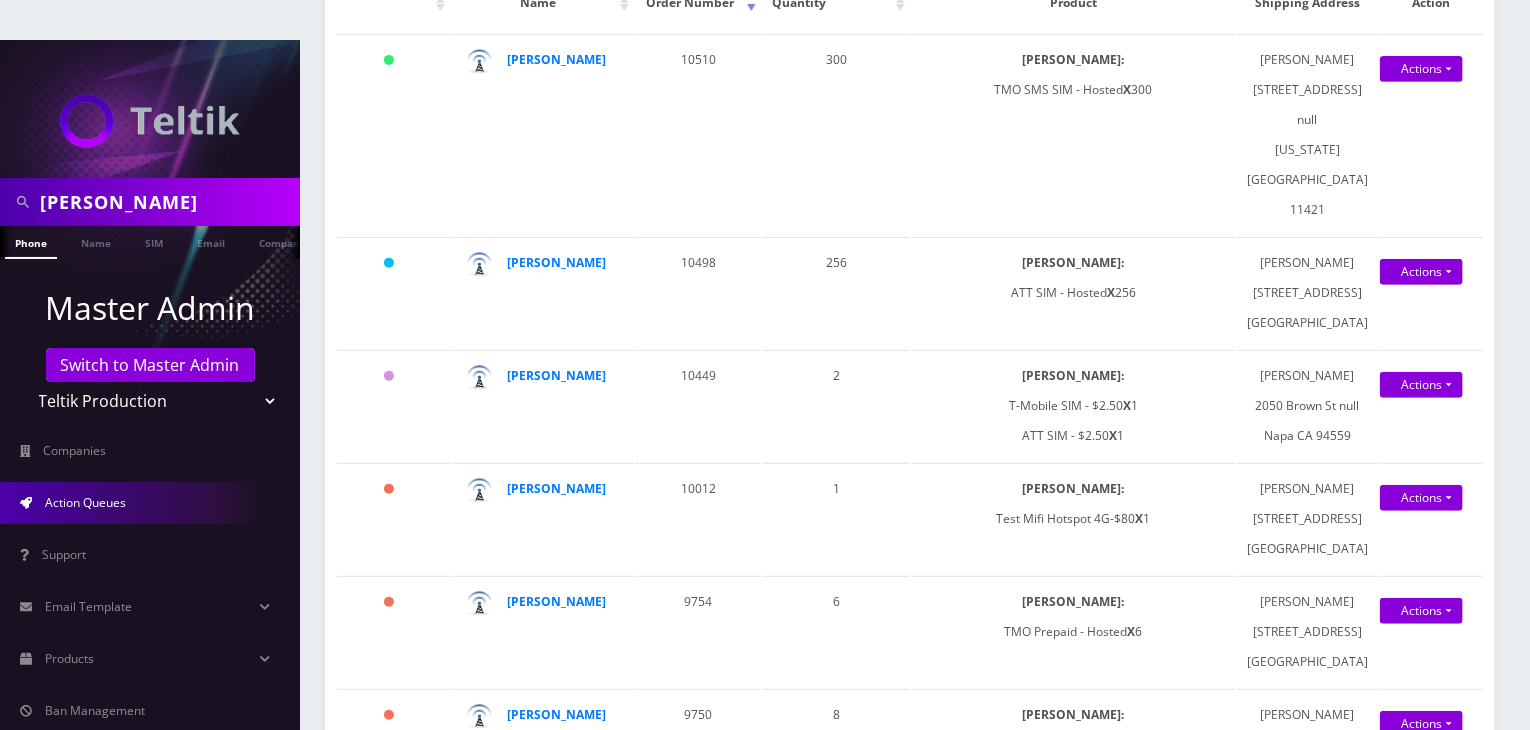 click on "Teltik Production
My Link Mobile
VennMobile
Unlimited Advanced LTE
Rexing Inc
DeafCell LLC
OneTouch GPS
Diamond Wireless LLC
All Choice Connect
Amcest Corp
IoT
Shluchim Assist
ConnectED Mobile
Innovative Communications
Home Away Secure
SIM Call Connecten Internet Rauch" at bounding box center [150, 401] 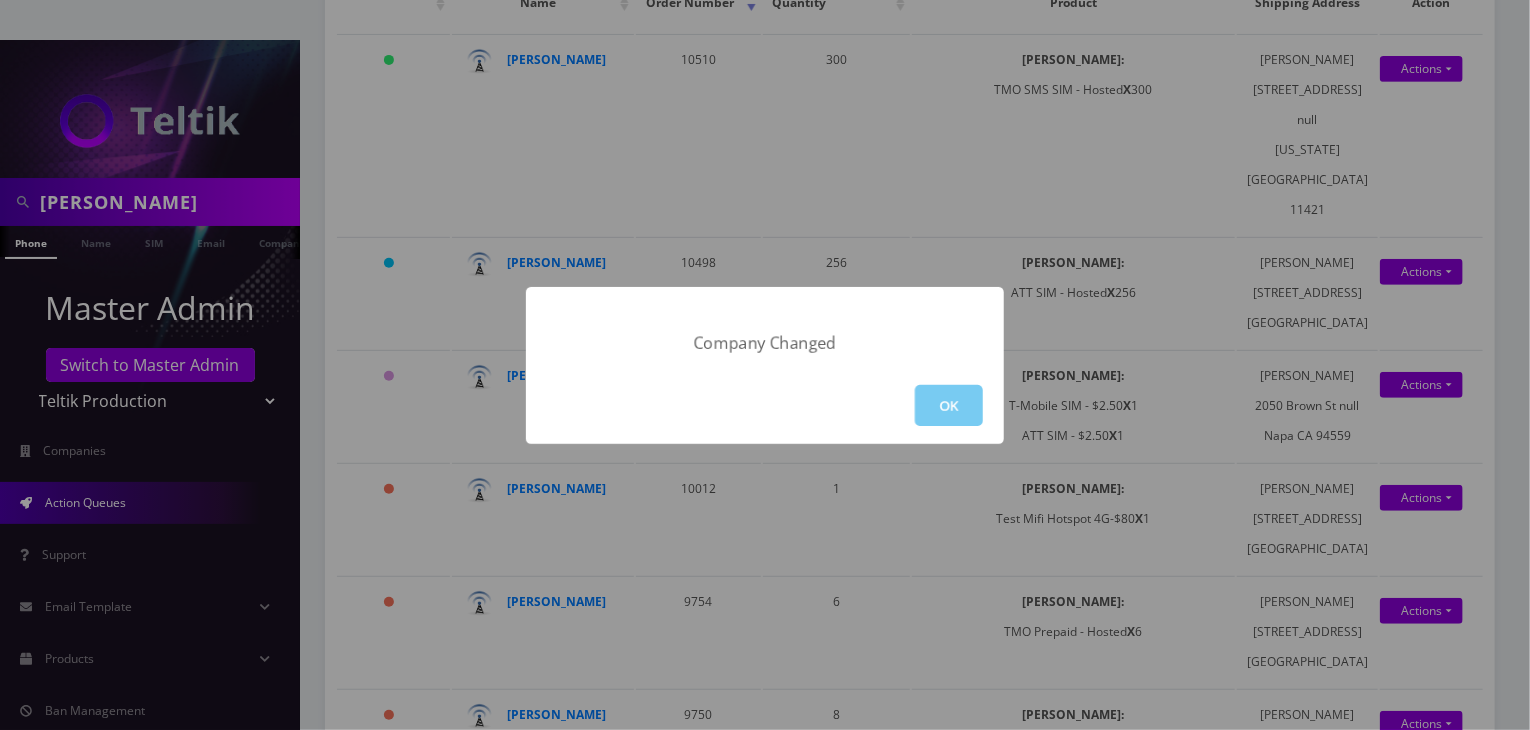 click on "OK" at bounding box center (949, 405) 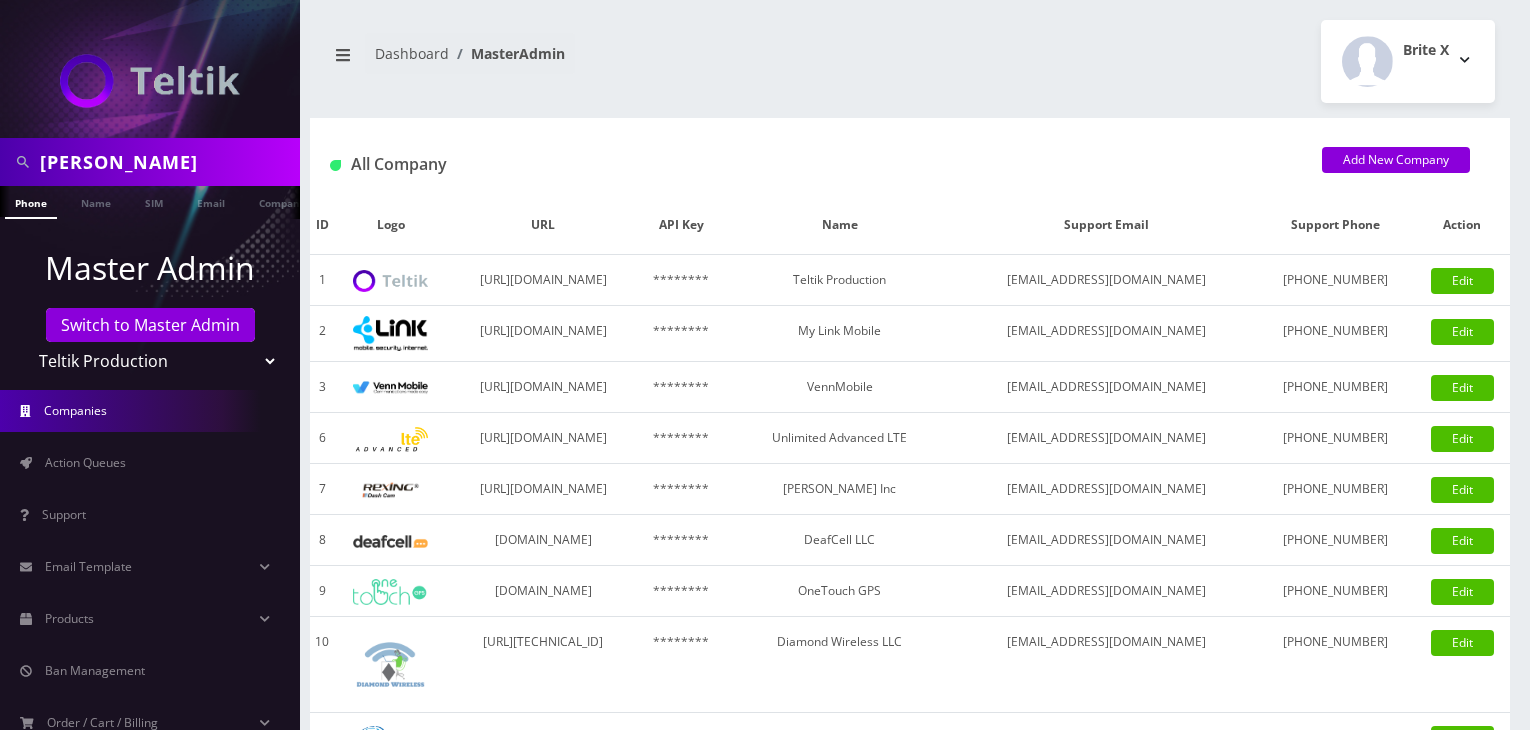 scroll, scrollTop: 0, scrollLeft: 0, axis: both 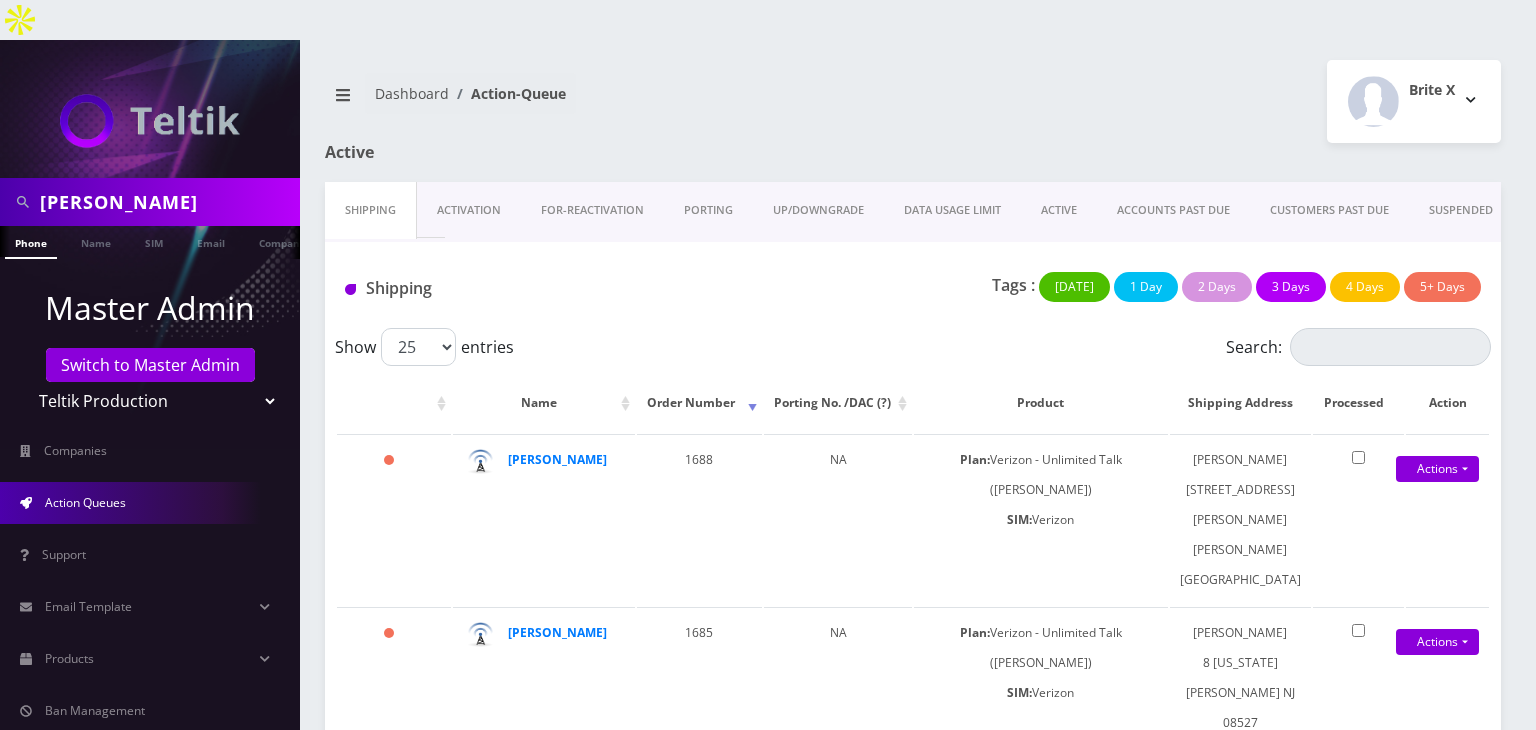 click on "Teltik Production
My Link Mobile
VennMobile
Unlimited Advanced LTE
Rexing Inc
DeafCell LLC
OneTouch GPS
Diamond Wireless LLC
All Choice Connect
Amcest Corp
IoT
Shluchim Assist
ConnectED Mobile
Innovative Communications
Home Away Secure
SIM Call Connecten Internet Rauch" at bounding box center (150, 401) 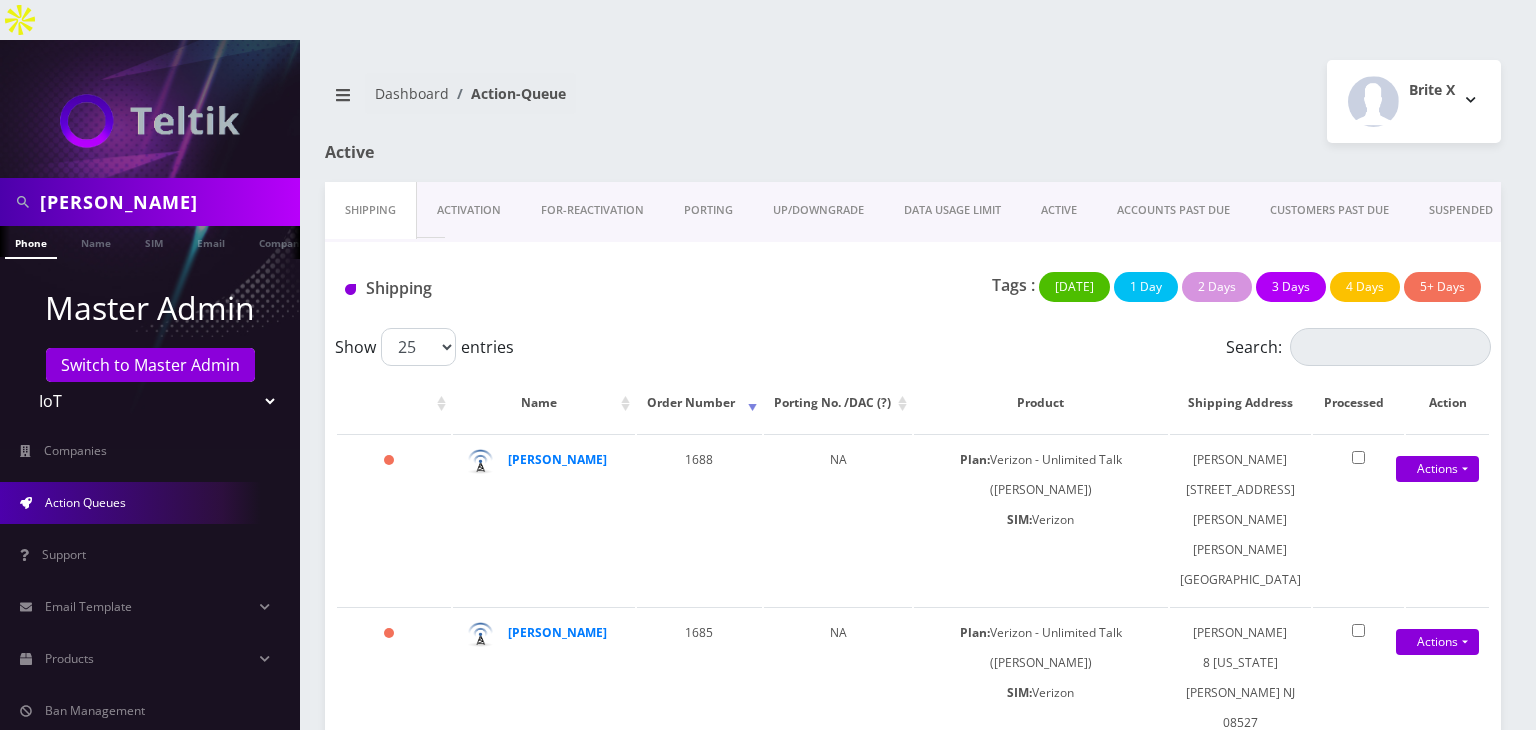 click on "Teltik Production
My Link Mobile
VennMobile
Unlimited Advanced LTE
Rexing Inc
DeafCell LLC
OneTouch GPS
Diamond Wireless LLC
All Choice Connect
Amcest Corp
IoT
Shluchim Assist
ConnectED Mobile
Innovative Communications
Home Away Secure
SIM Call Connecten Internet Rauch" at bounding box center [150, 401] 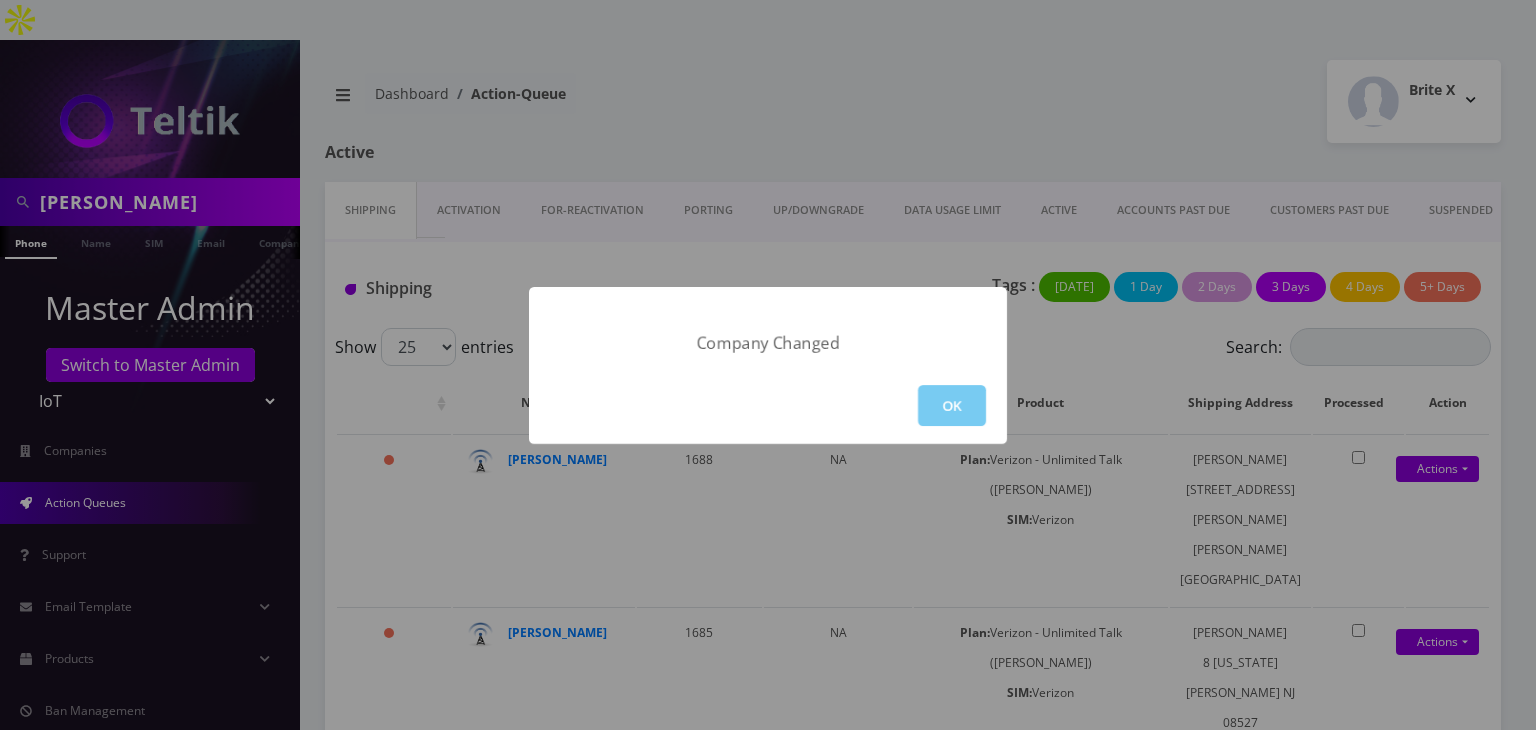 click on "OK" at bounding box center (952, 405) 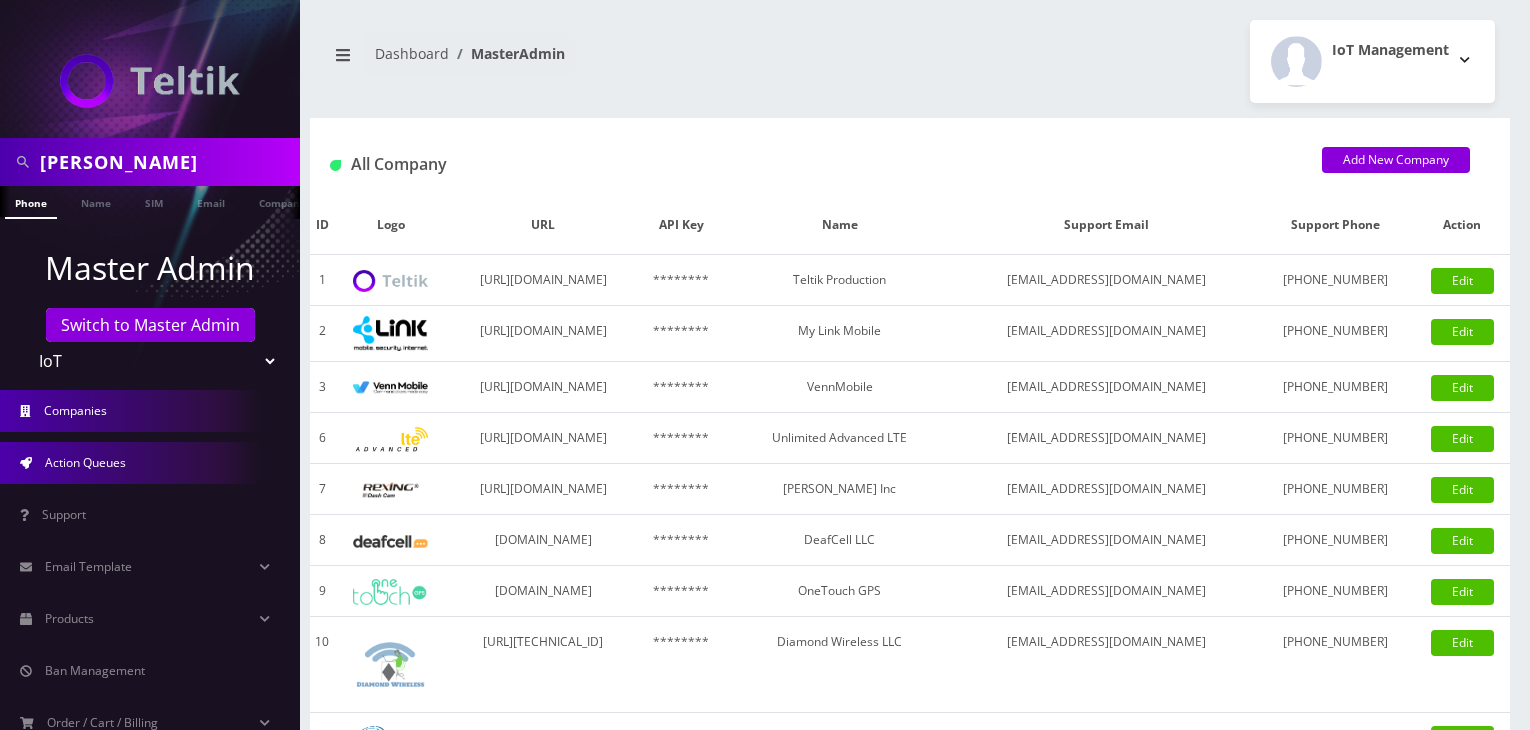 scroll, scrollTop: 0, scrollLeft: 0, axis: both 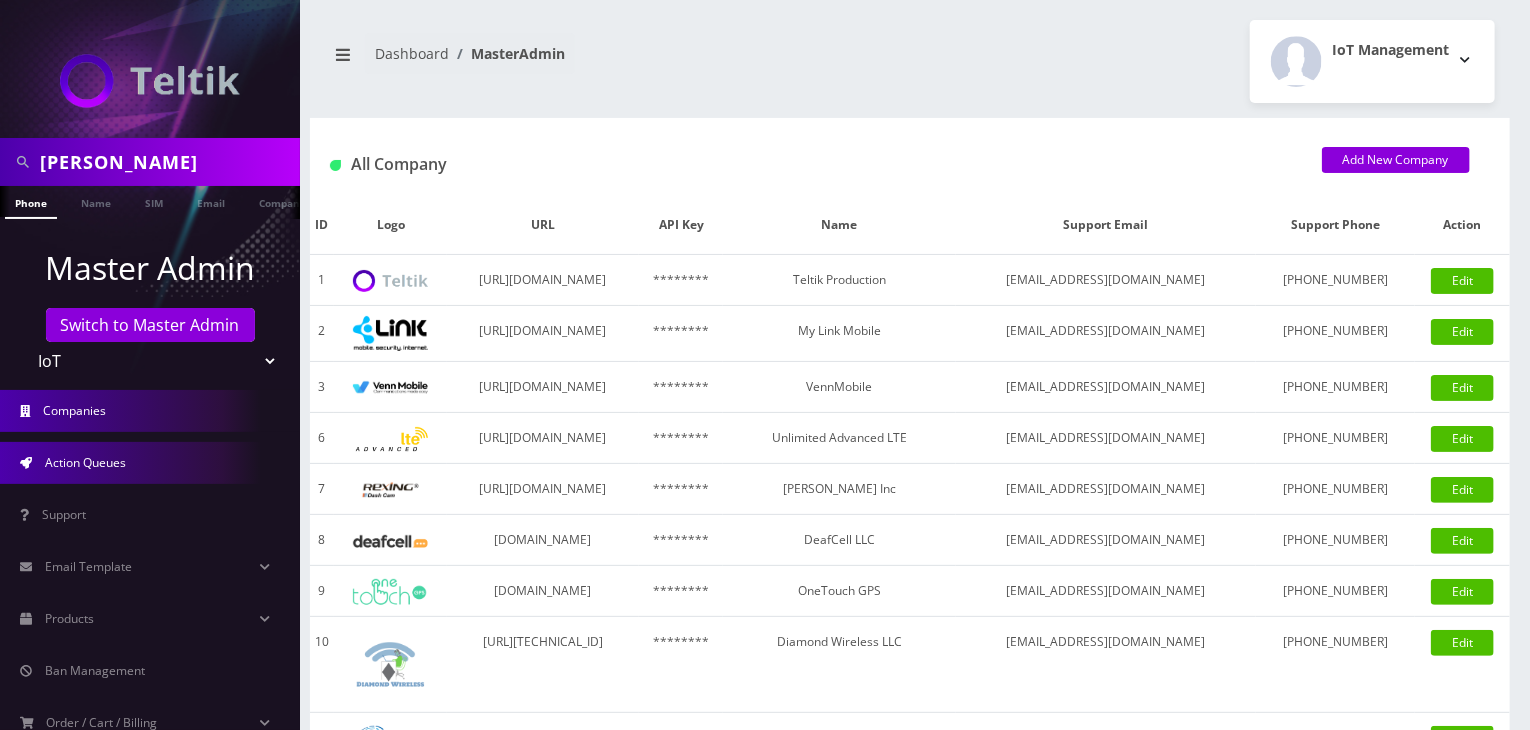 click on "Action Queues" at bounding box center [85, 462] 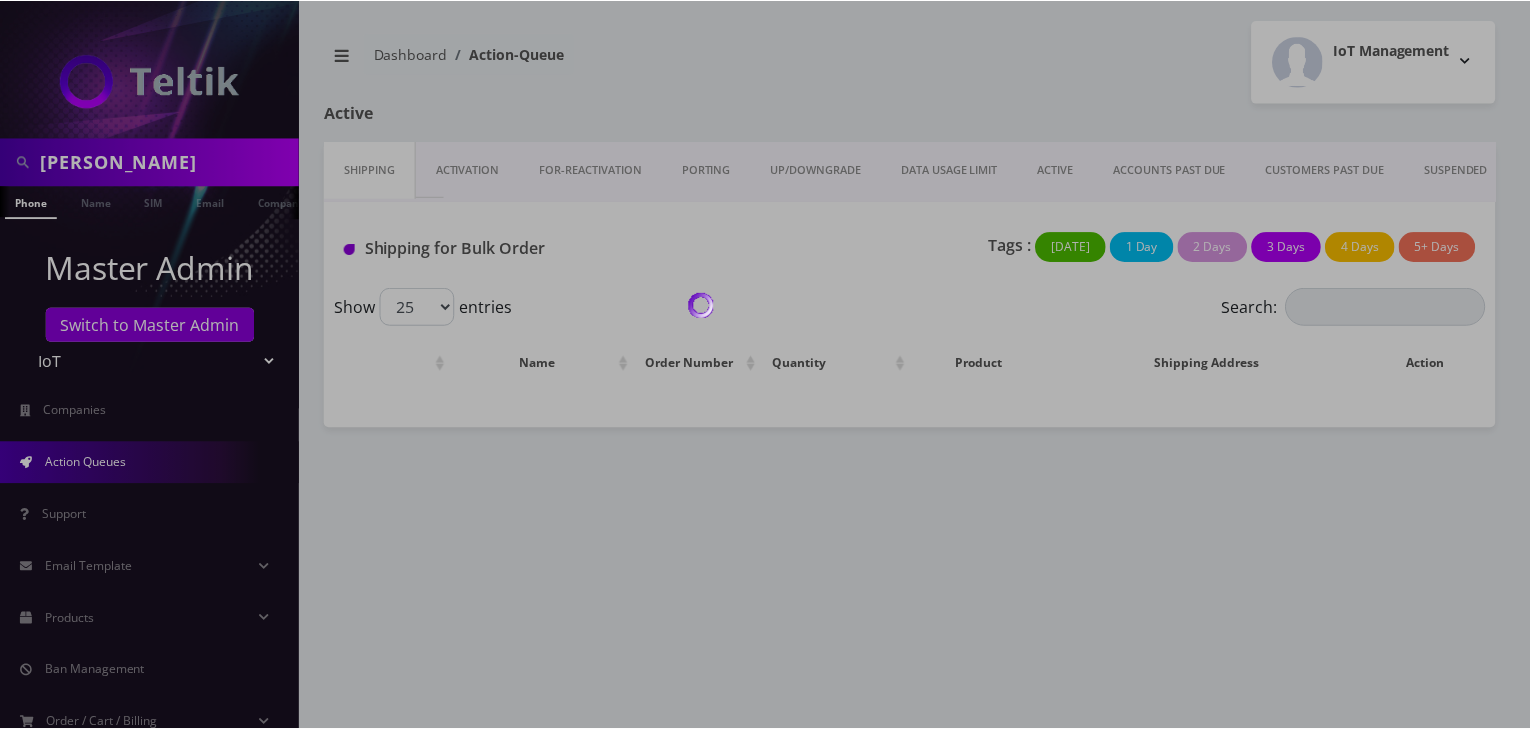 scroll, scrollTop: 0, scrollLeft: 0, axis: both 